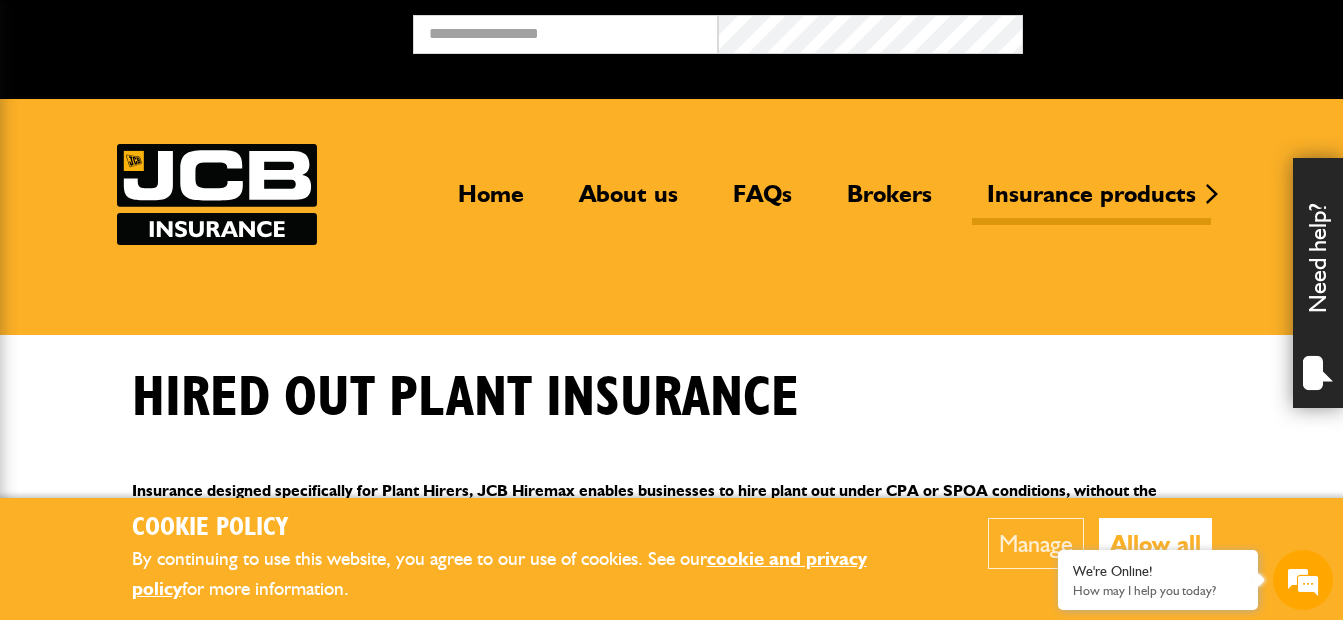 scroll, scrollTop: 0, scrollLeft: 0, axis: both 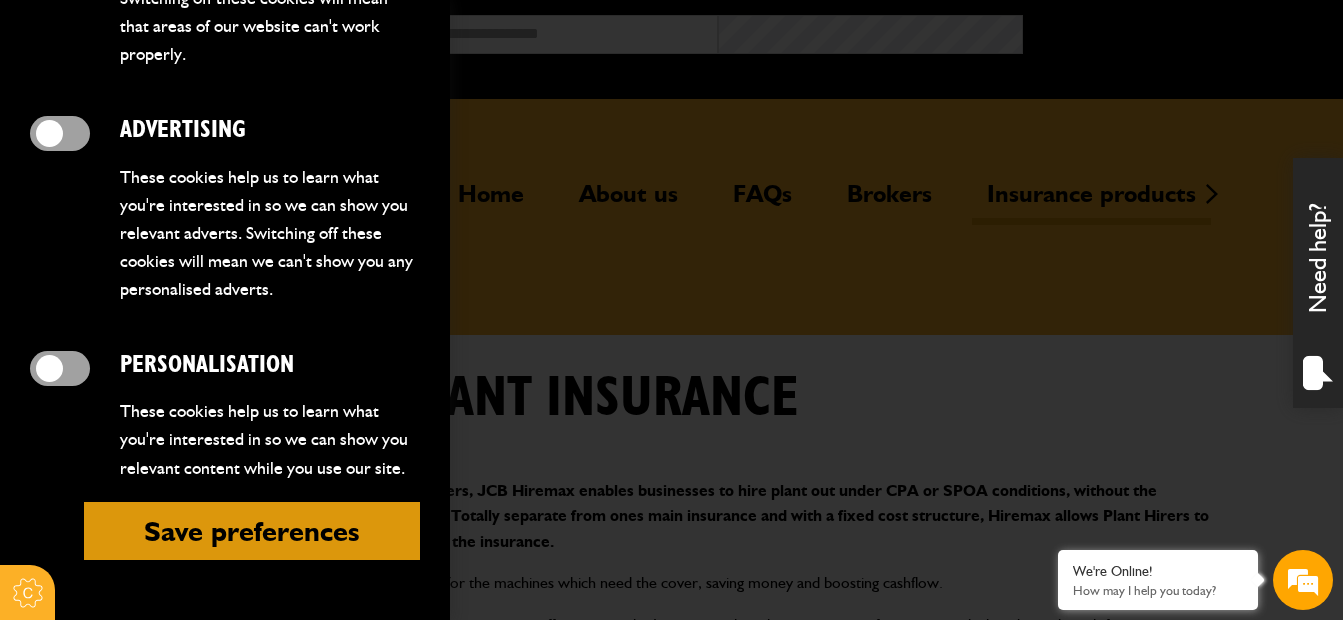 click on "Save preferences" at bounding box center (252, 531) 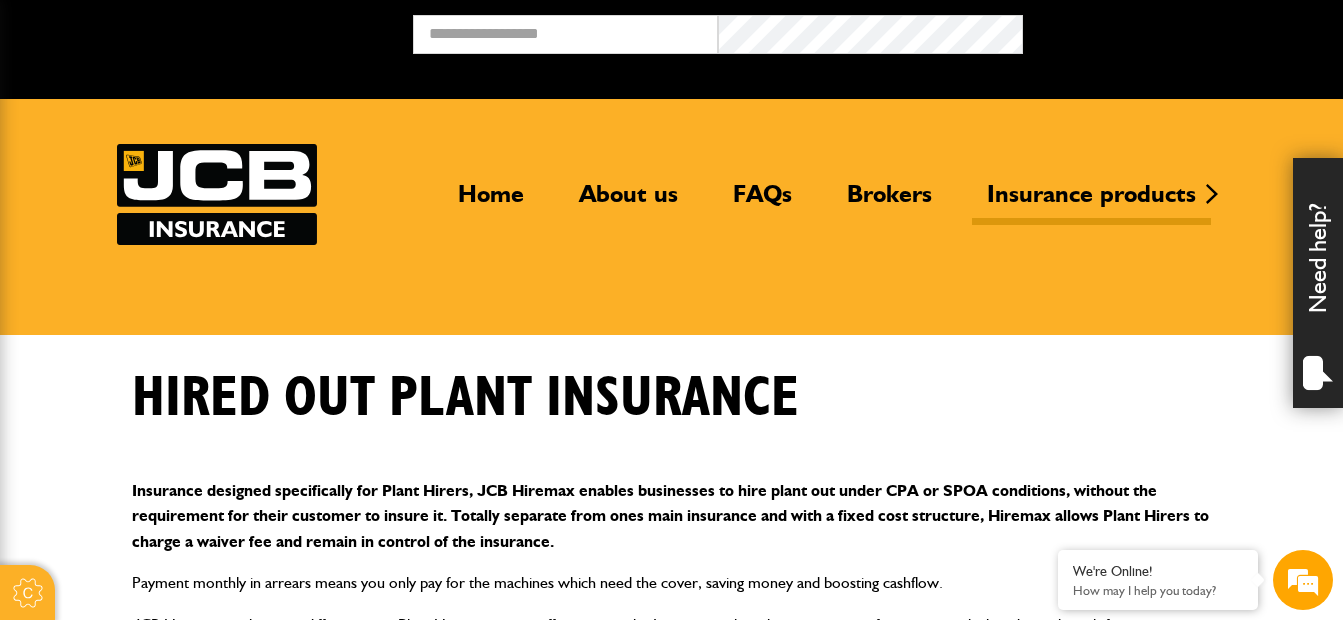 scroll, scrollTop: 0, scrollLeft: 0, axis: both 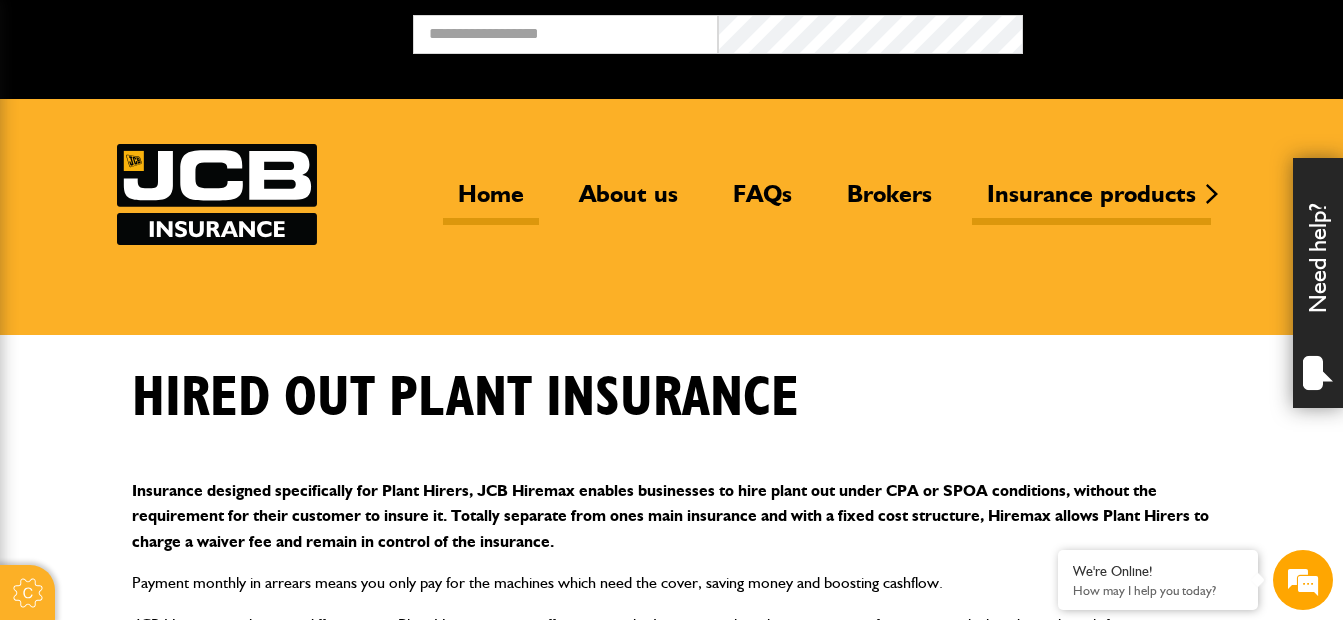 click on "Home" at bounding box center (491, 202) 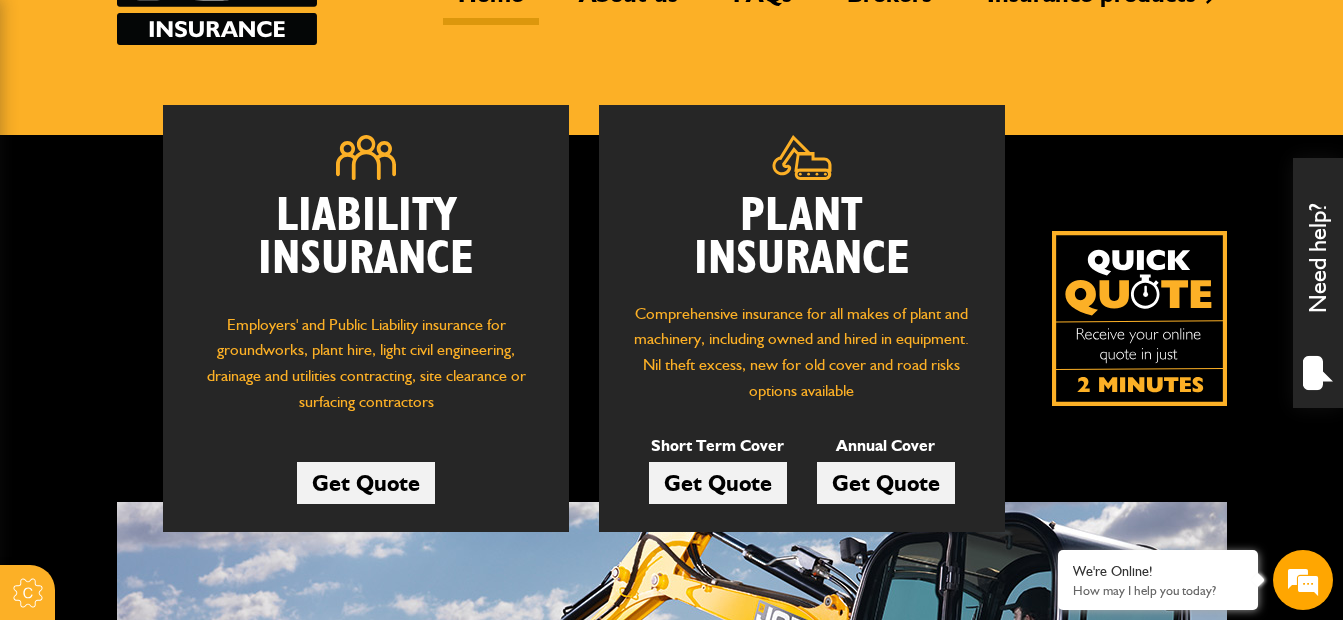scroll, scrollTop: 300, scrollLeft: 0, axis: vertical 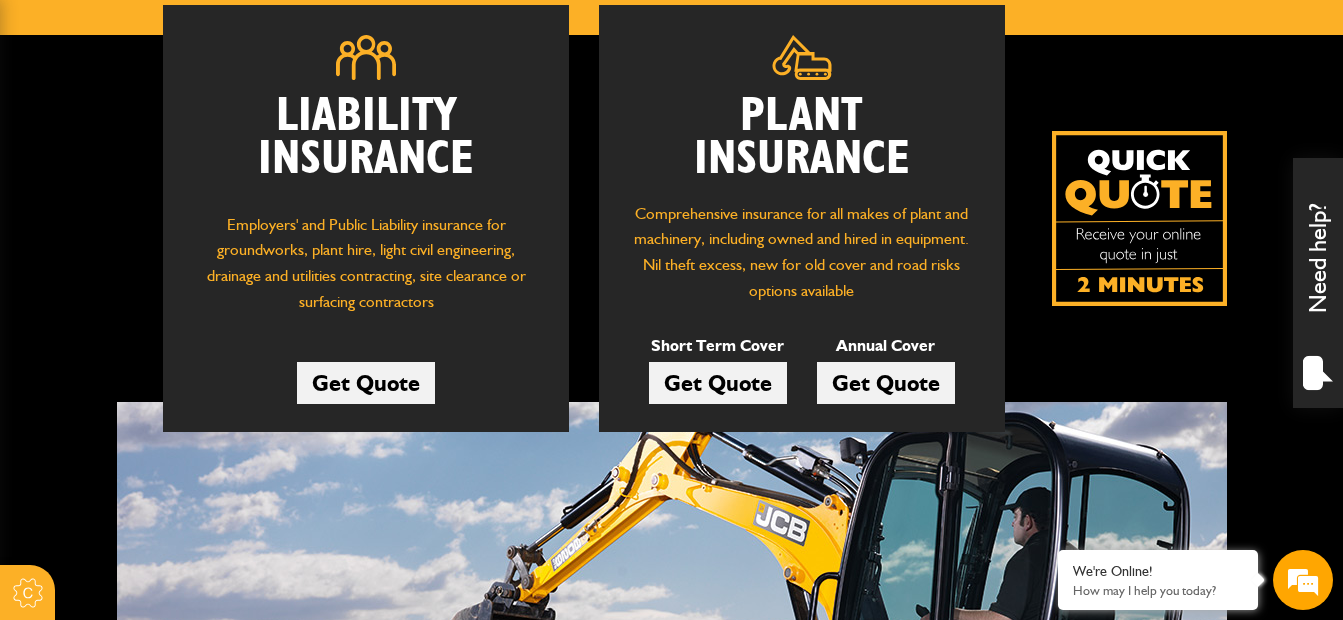 click on "Get Quote" at bounding box center (718, 383) 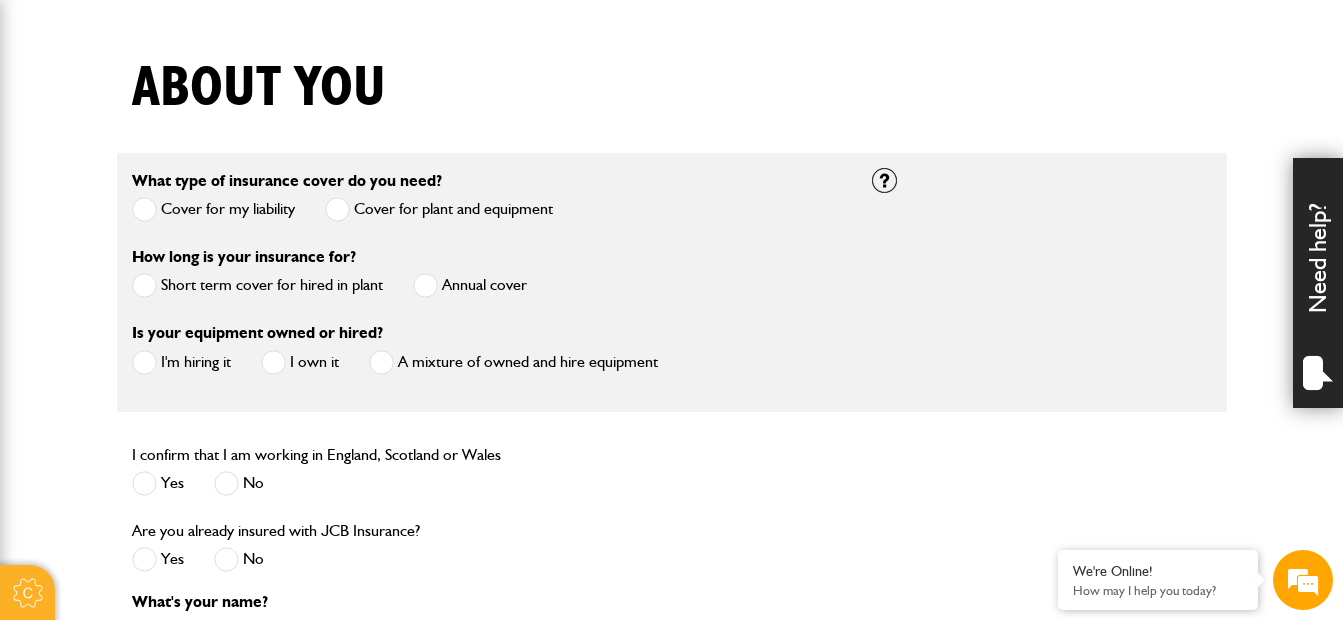 scroll, scrollTop: 500, scrollLeft: 0, axis: vertical 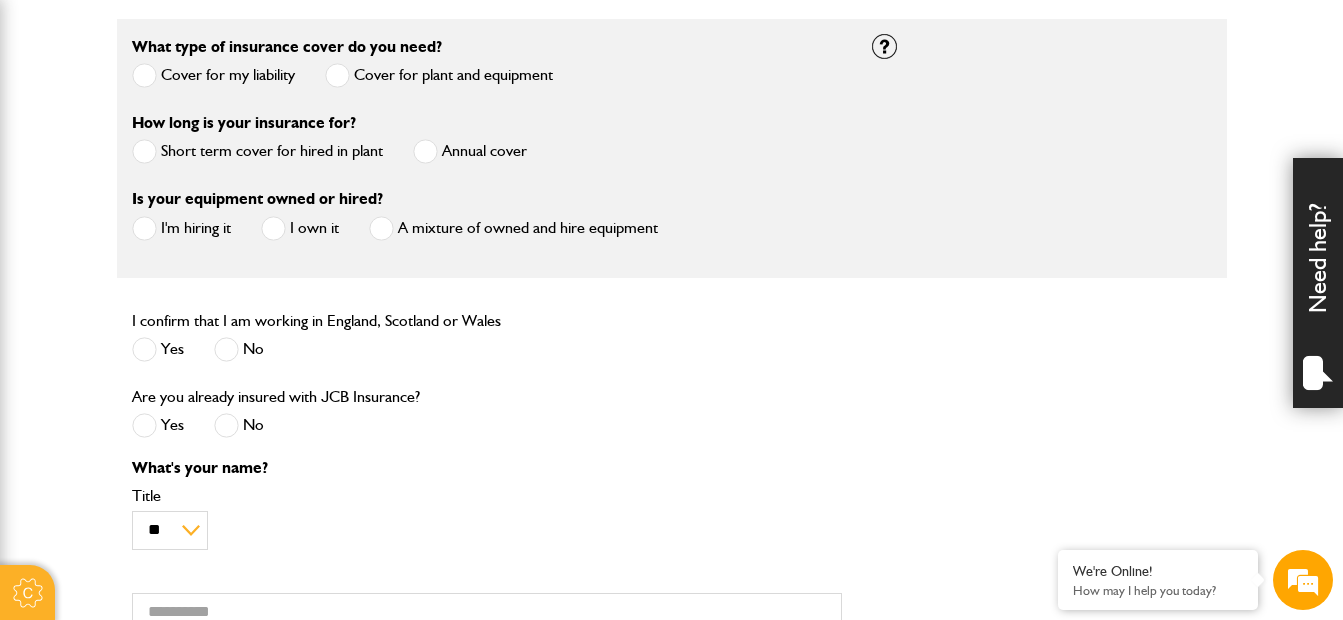 click at bounding box center [144, 151] 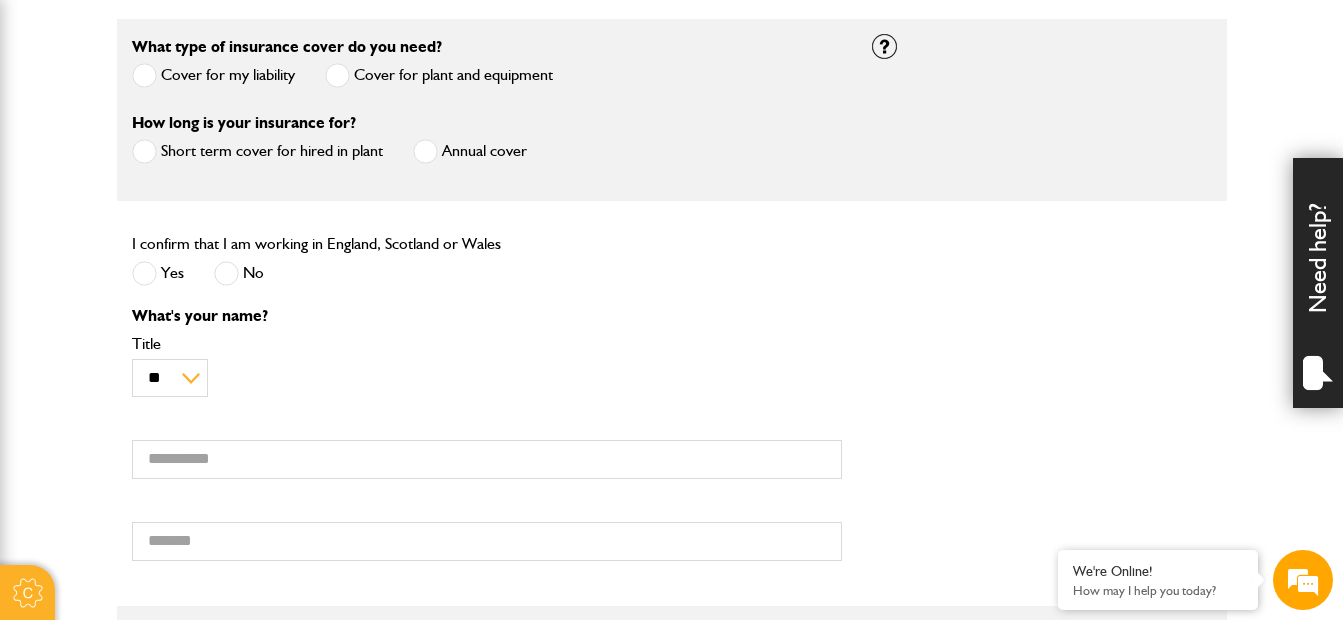click at bounding box center [144, 273] 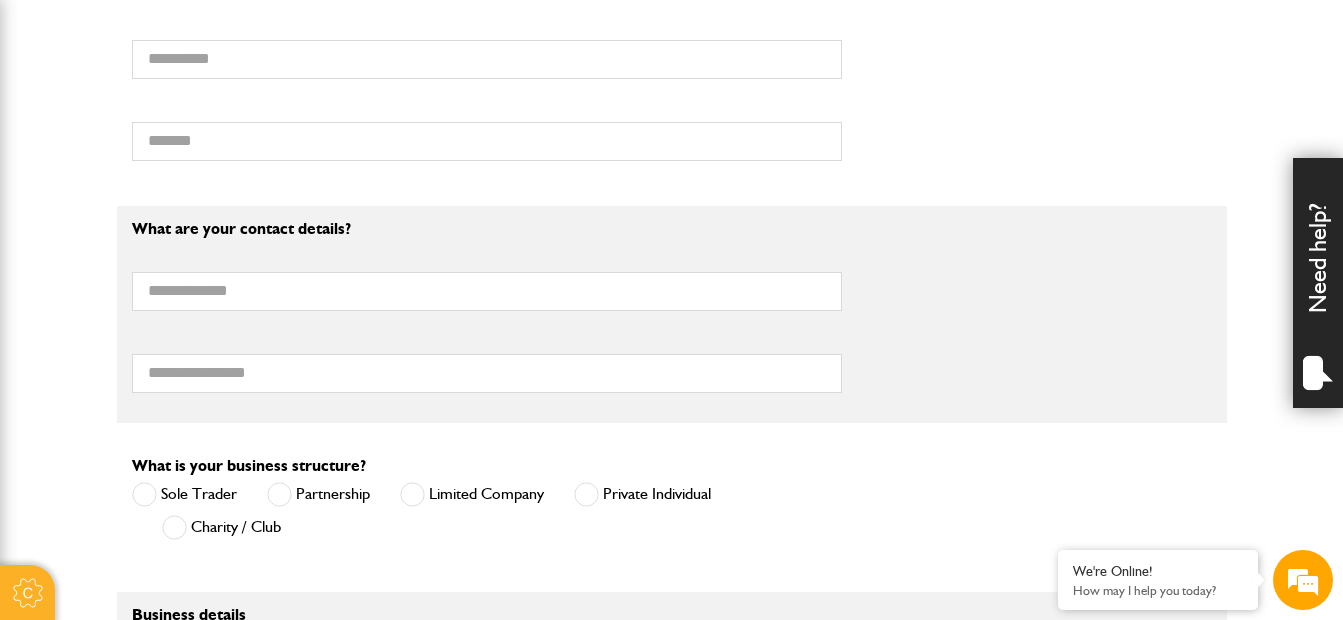scroll, scrollTop: 900, scrollLeft: 0, axis: vertical 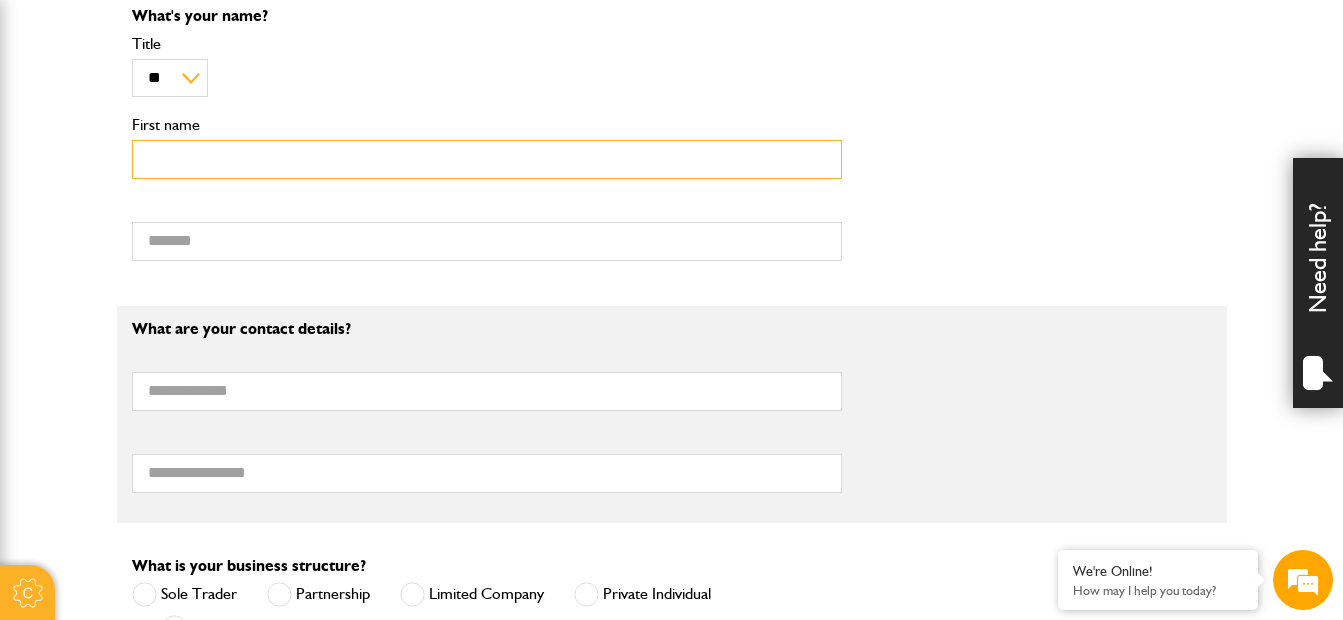 click on "First name" at bounding box center (487, 159) 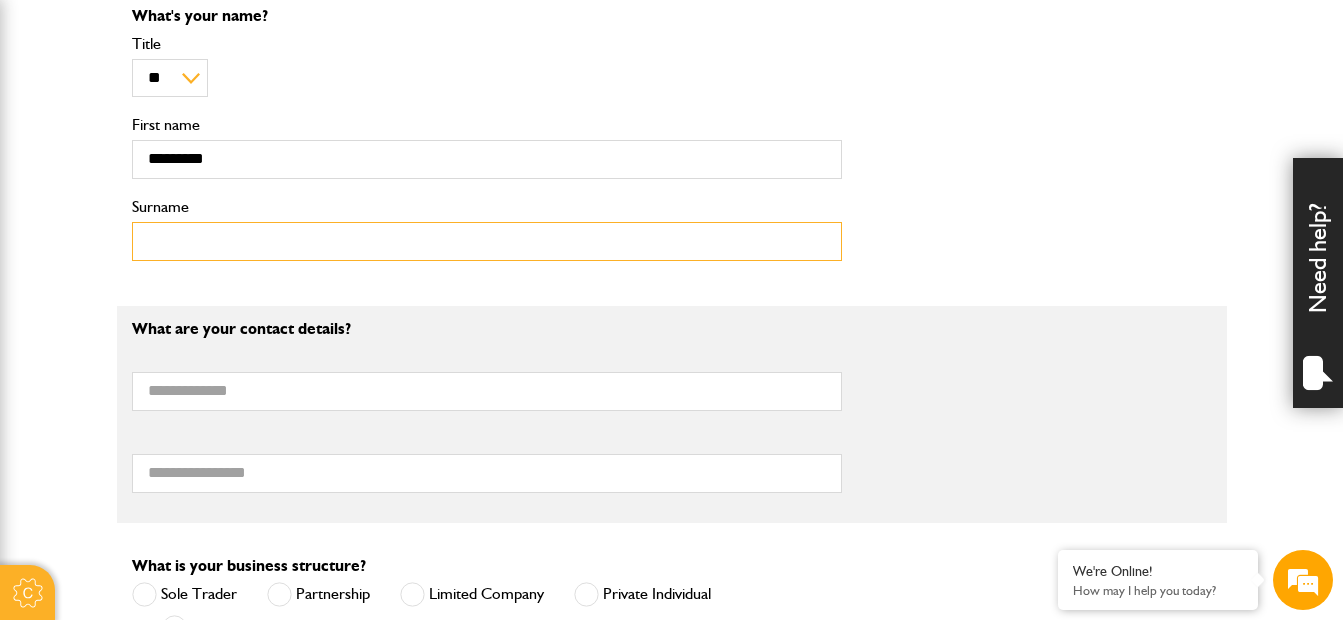 type on "*******" 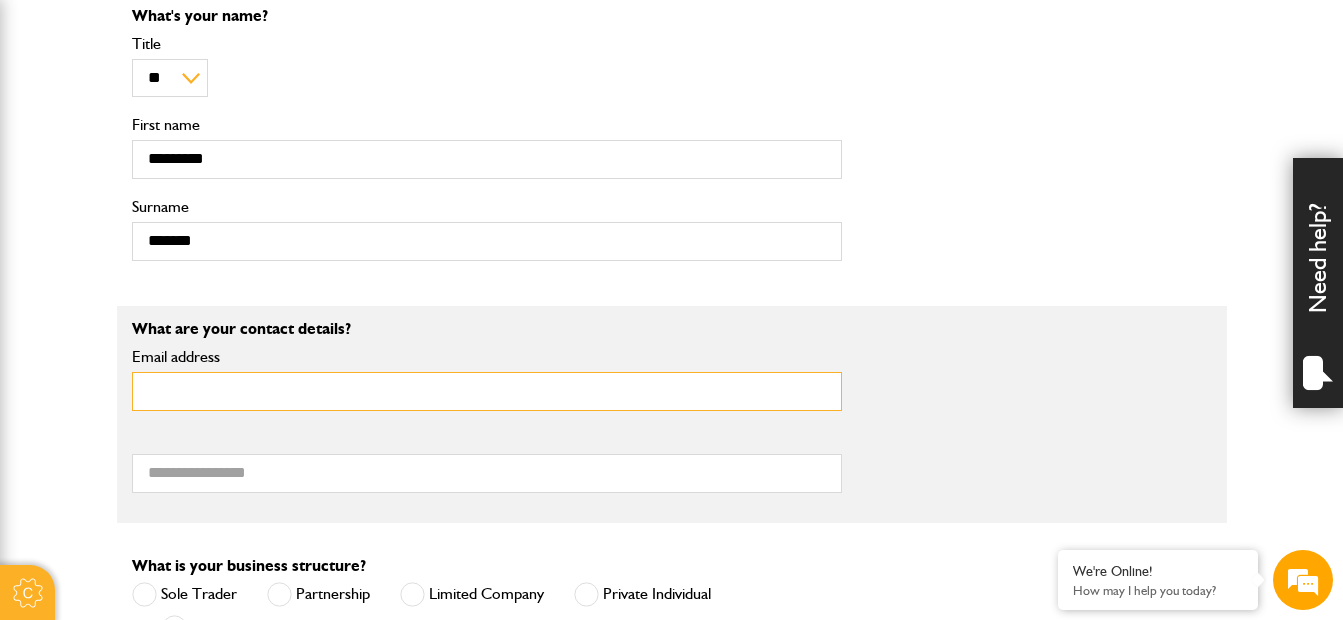 type on "**********" 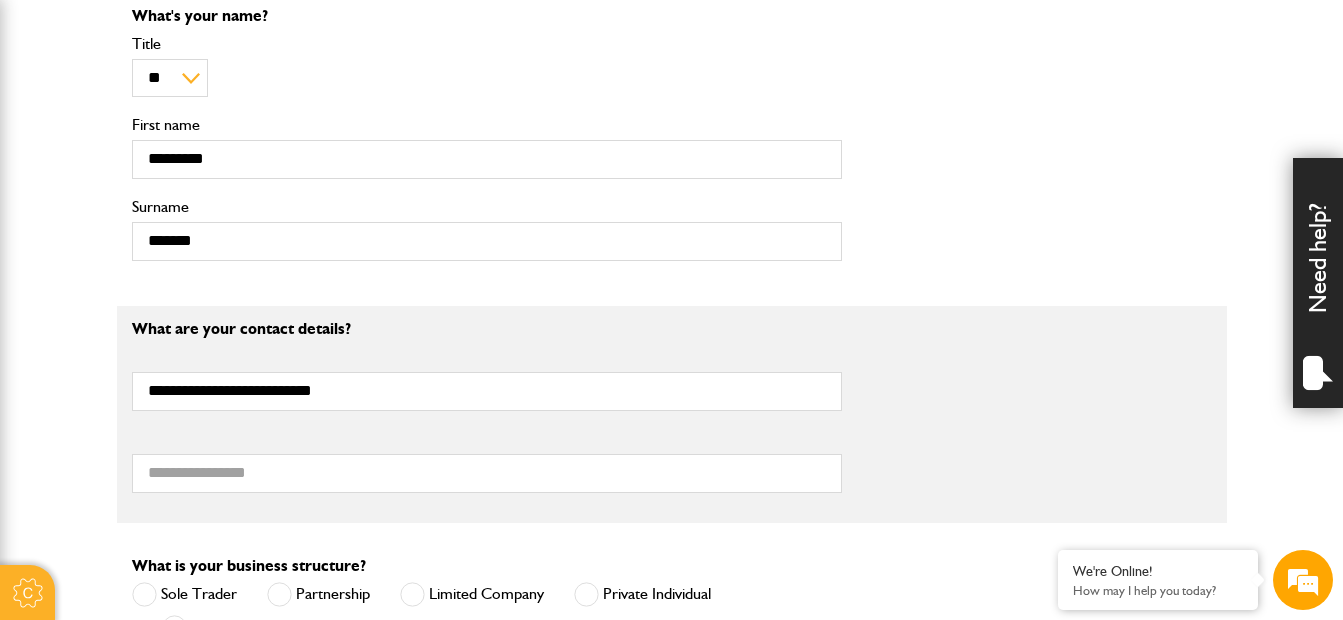 type on "**********" 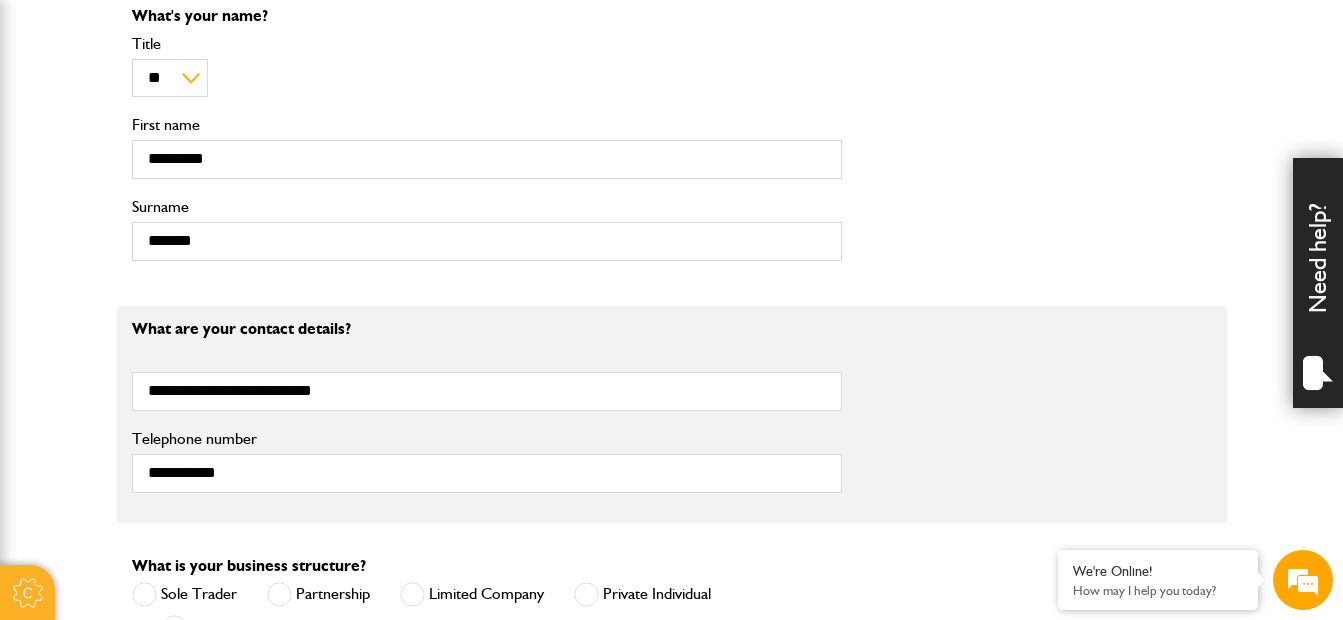 type on "**********" 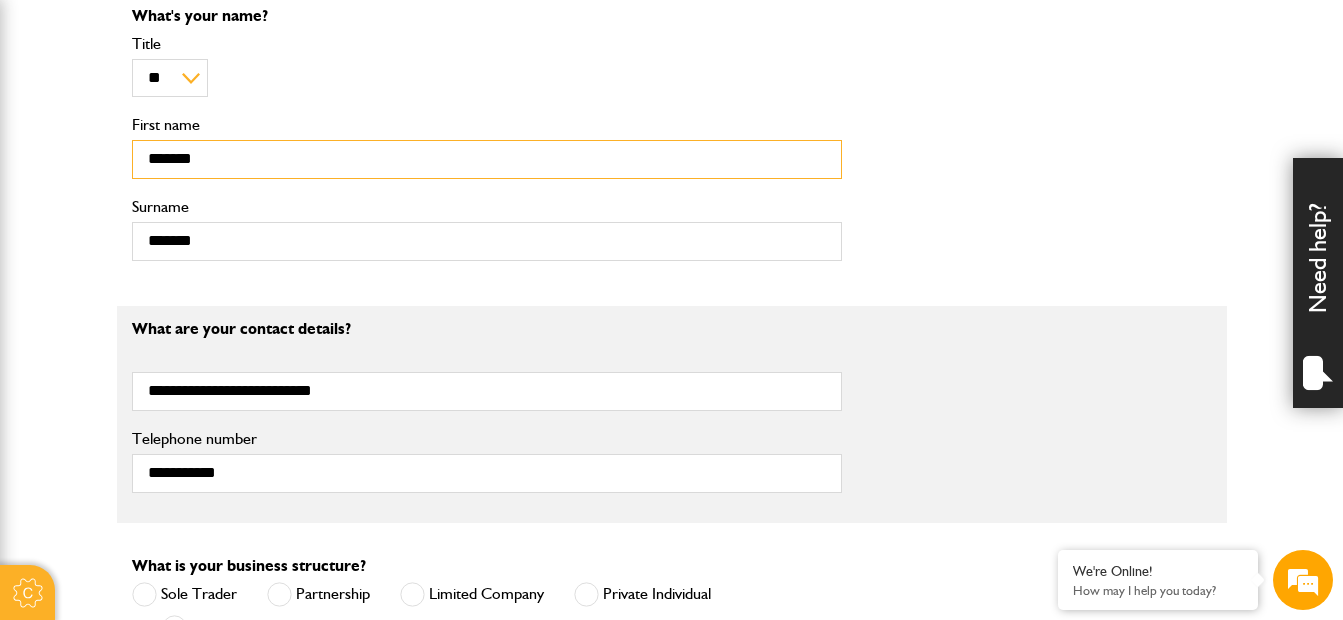 type on "*******" 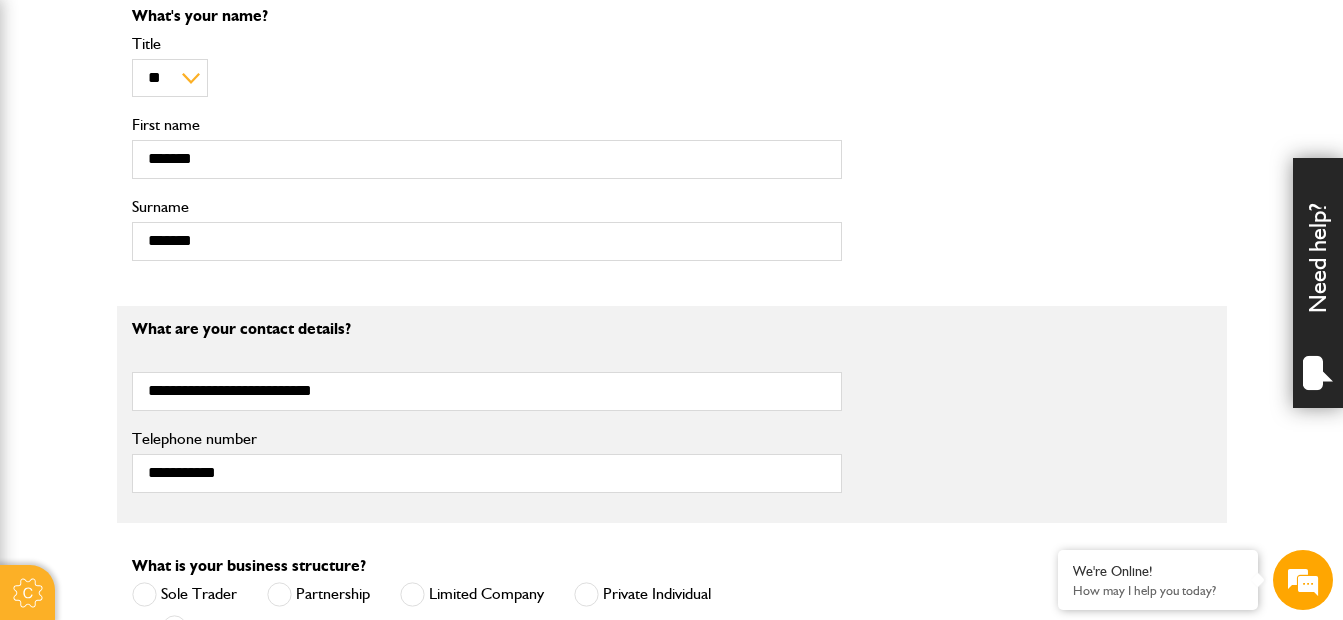 click on "Cookie Options You can control which cookies we use with the form below. Please see our  cookie policy  for more information. Allow all Essential These cookies are needed for essential functions. They can't be switched off and they don't store any of your information. Analytics These cookies gather anonymous usage information and they don't store any of your information. Switching off these cookies will mean we can't gather information to improve your experience of using our site. Functional These cookies enable basic functionality. Switching off these cookies will mean that areas of our website can't work properly. Advertising These cookies help us to learn what you're interested in so we can show you relevant adverts. Switching off these cookies will mean we can't show you any personalised adverts. Personalisation These cookies help us to learn what you're interested in so we can show you relevant content while you use our site. Save preferences
Broker Login" at bounding box center (671, 444) 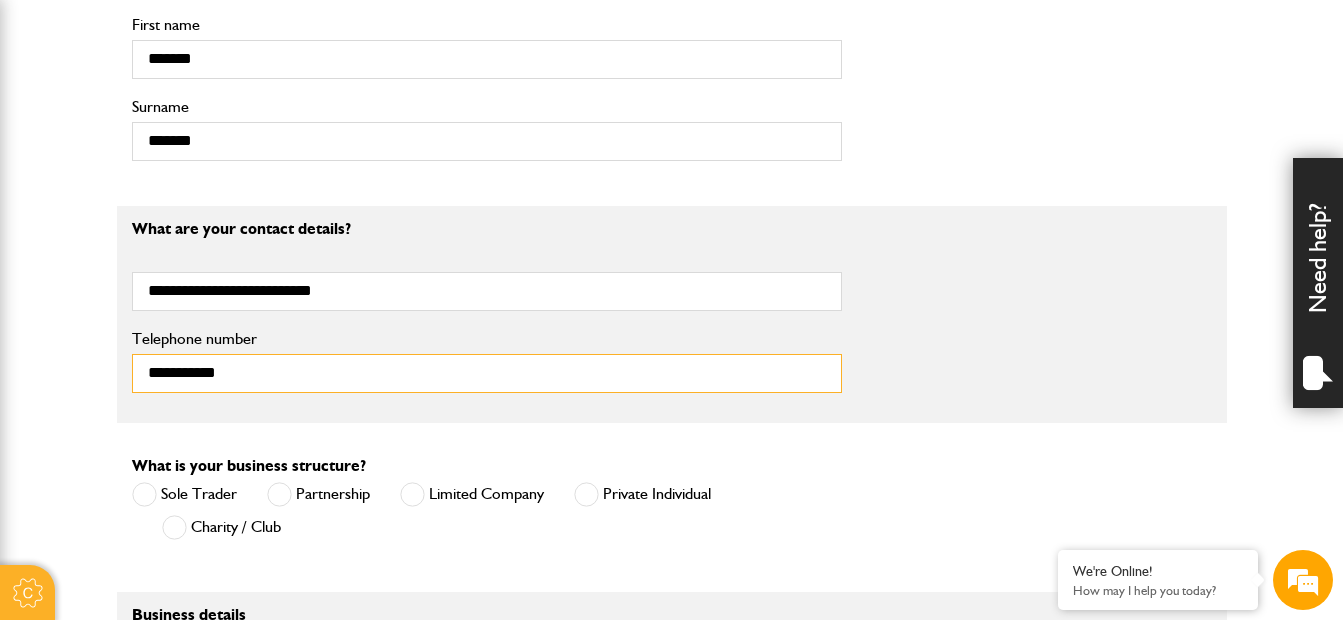 drag, startPoint x: 242, startPoint y: 370, endPoint x: 138, endPoint y: 369, distance: 104.00481 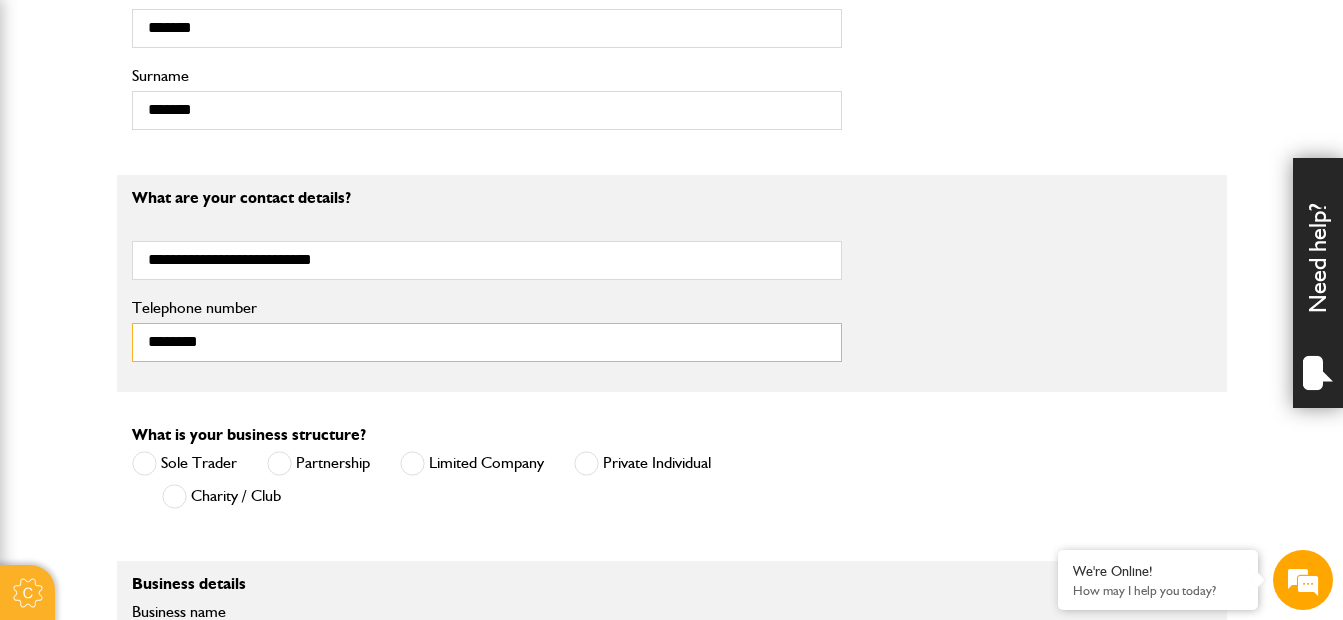 scroll, scrollTop: 1000, scrollLeft: 0, axis: vertical 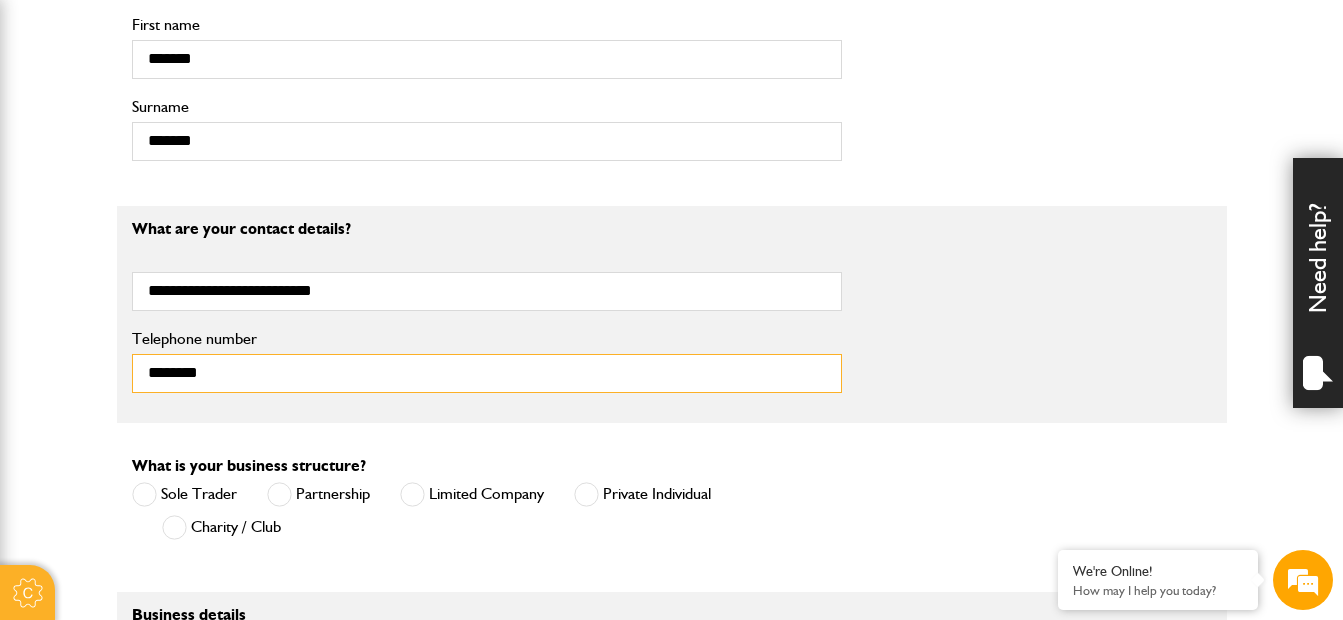 click on "********" at bounding box center [487, 373] 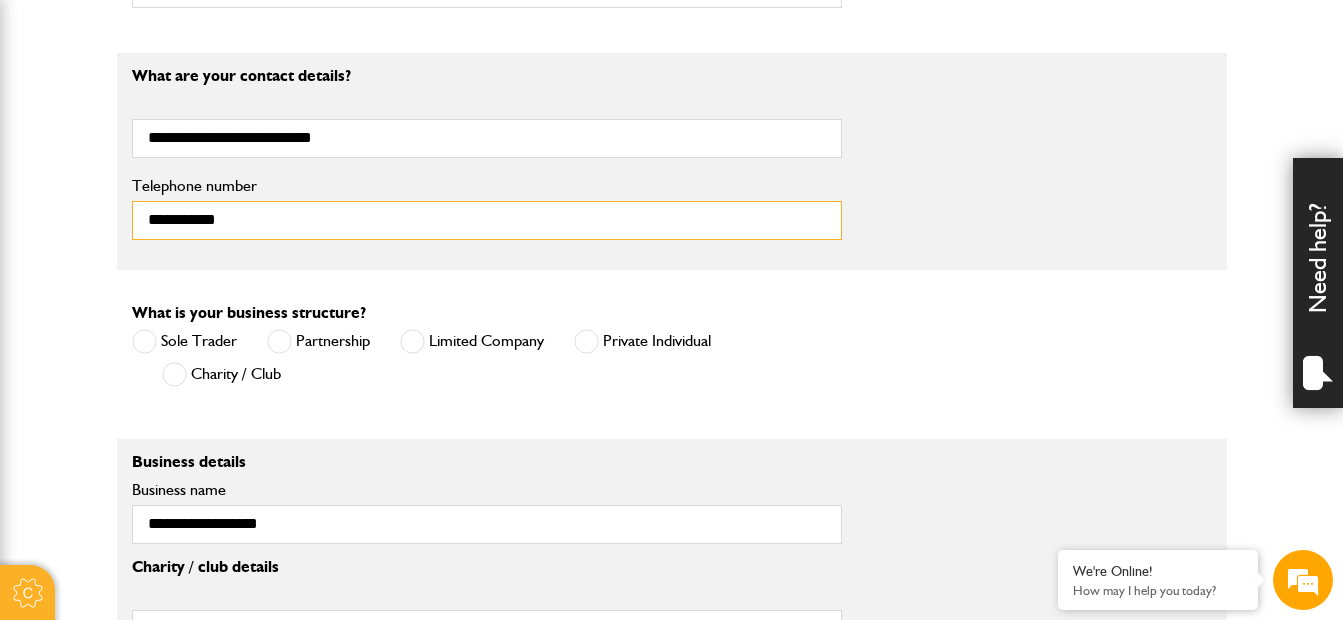 scroll, scrollTop: 1200, scrollLeft: 0, axis: vertical 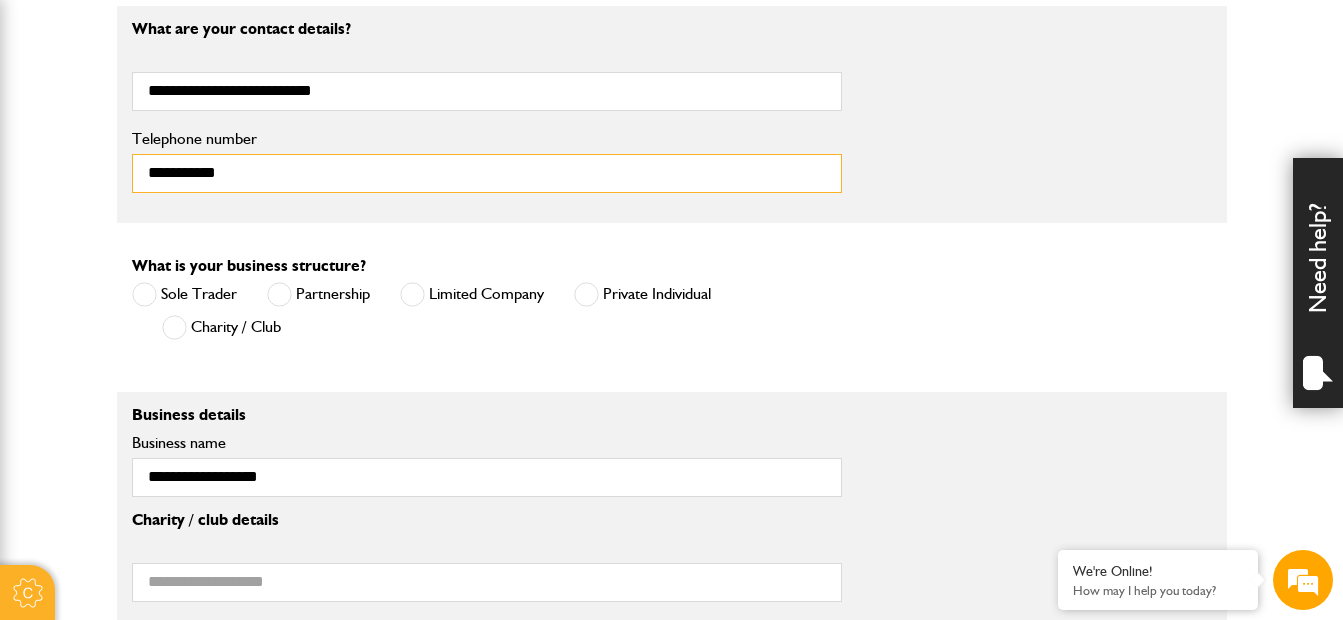 type on "**********" 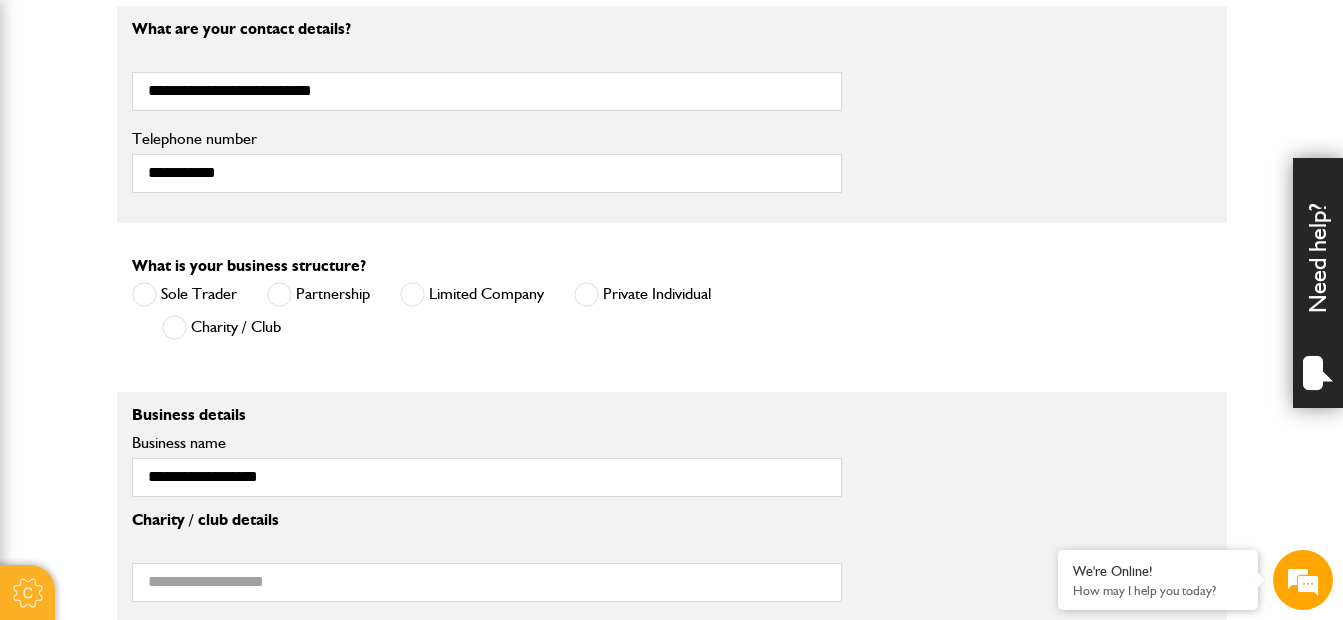 click at bounding box center [586, 294] 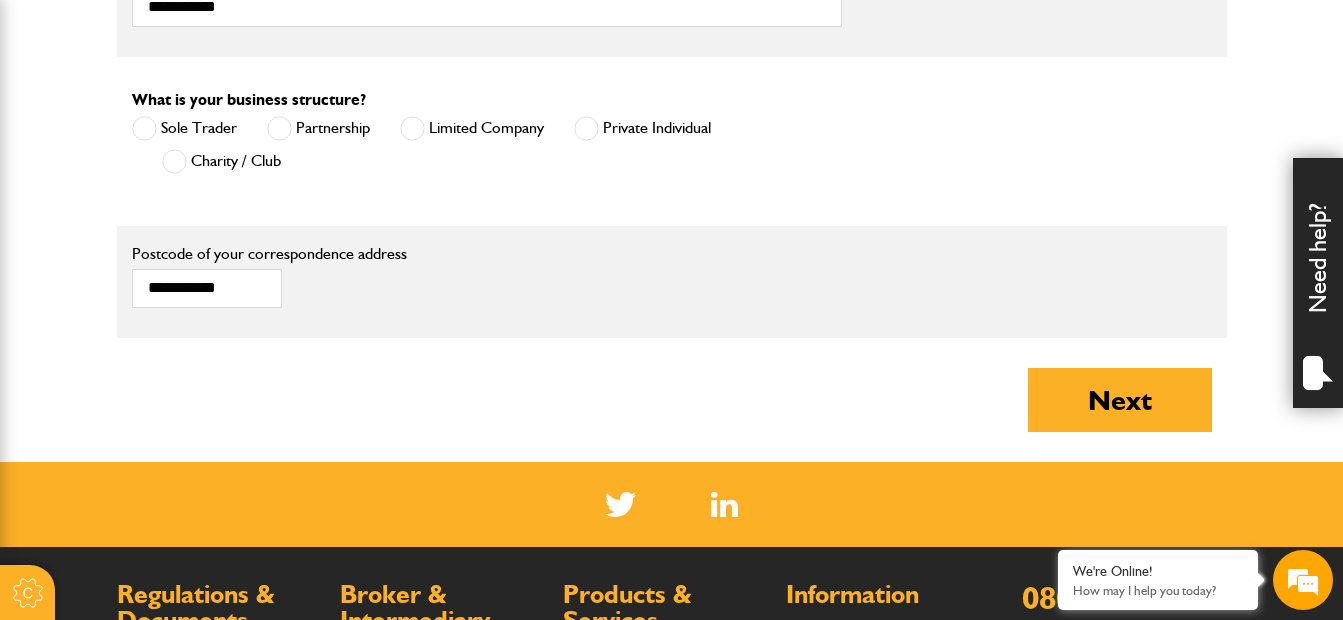 scroll, scrollTop: 1400, scrollLeft: 0, axis: vertical 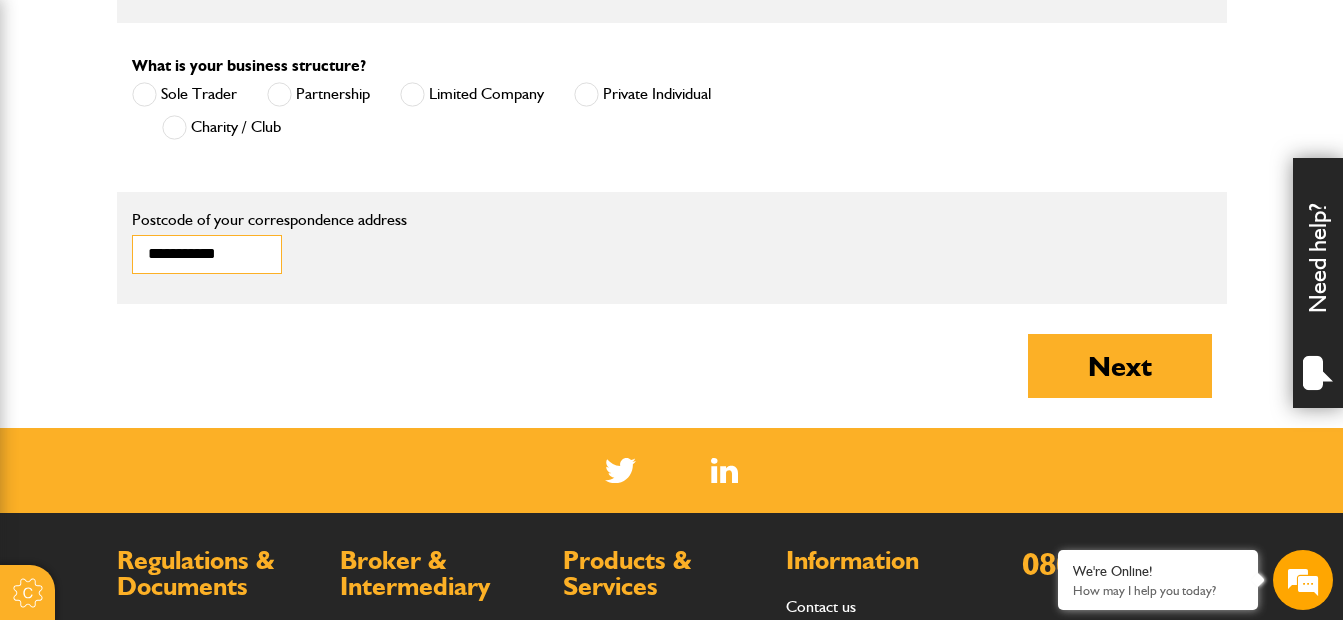 drag, startPoint x: 254, startPoint y: 259, endPoint x: 146, endPoint y: 262, distance: 108.04166 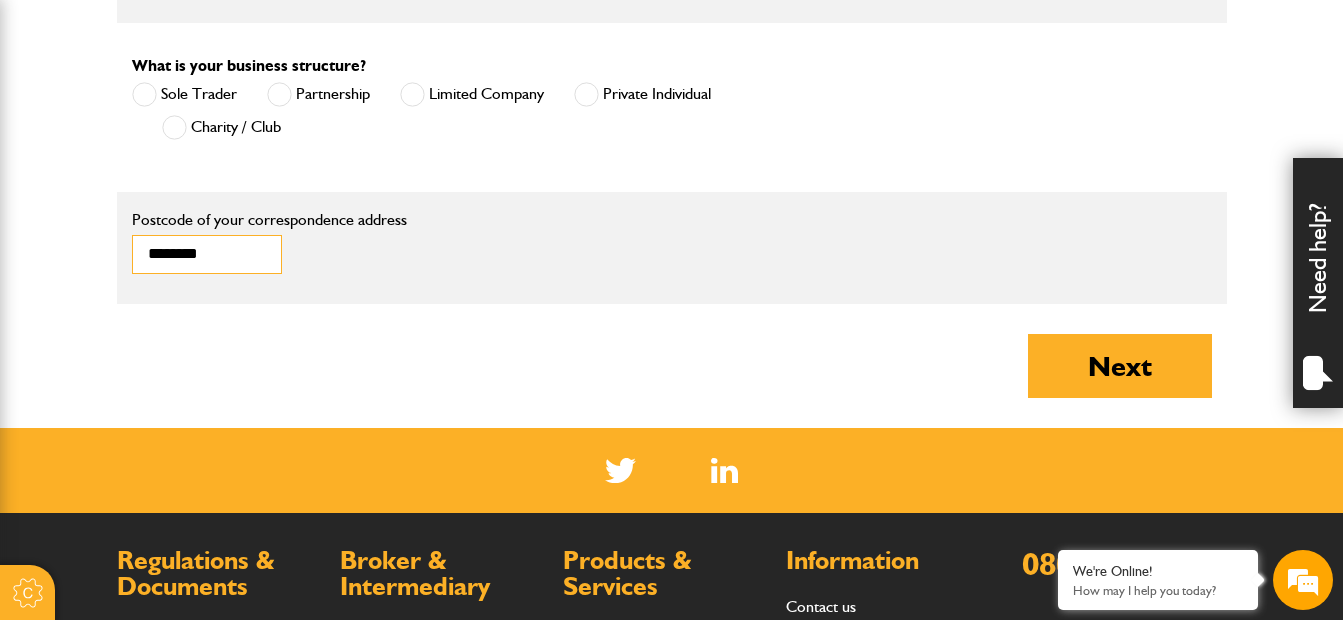 type on "********" 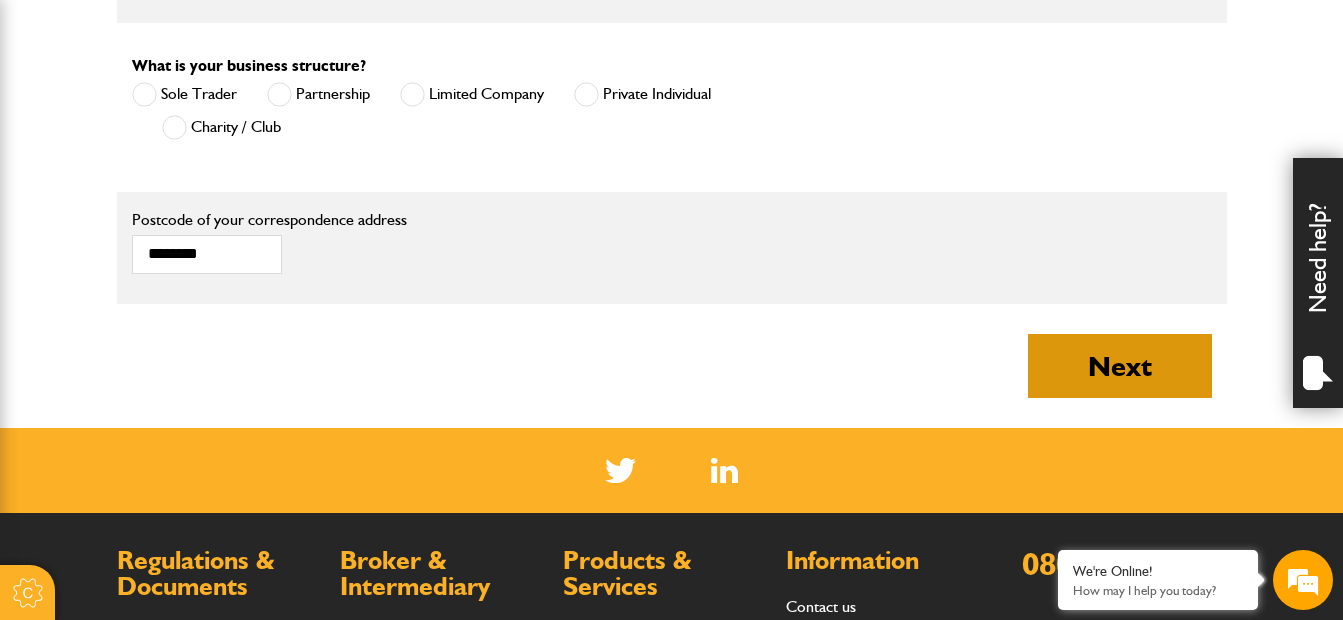 click on "Next" at bounding box center [1120, 366] 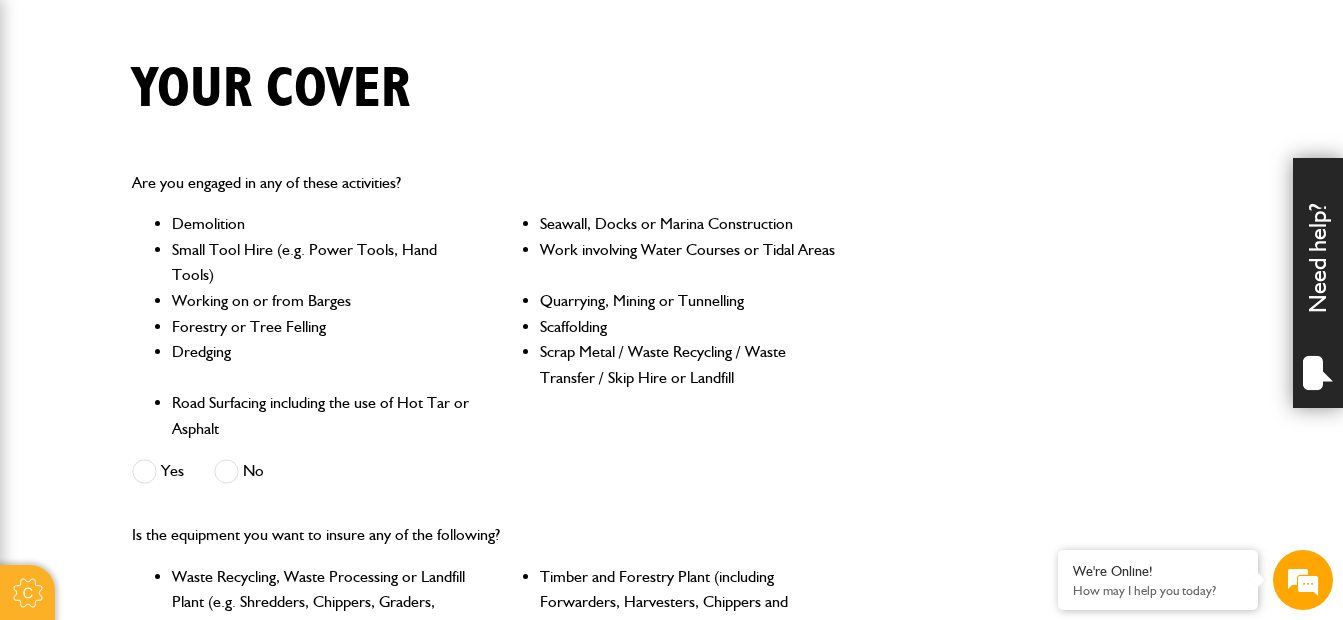 scroll, scrollTop: 500, scrollLeft: 0, axis: vertical 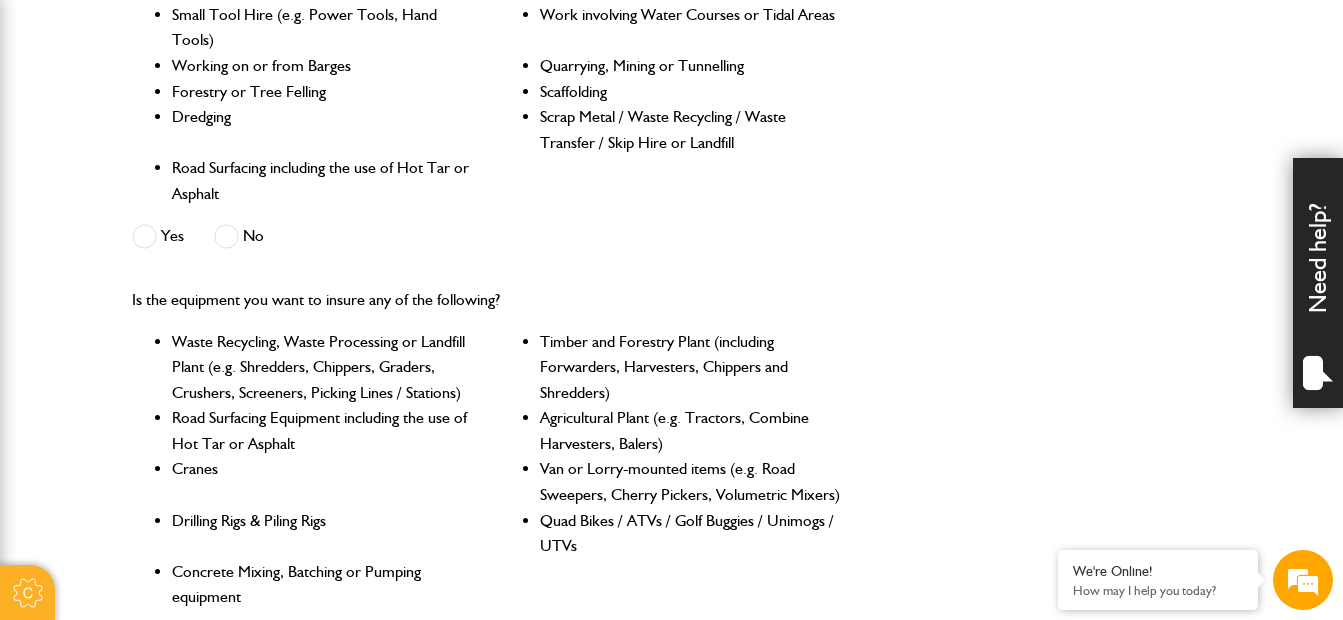 click at bounding box center [226, 236] 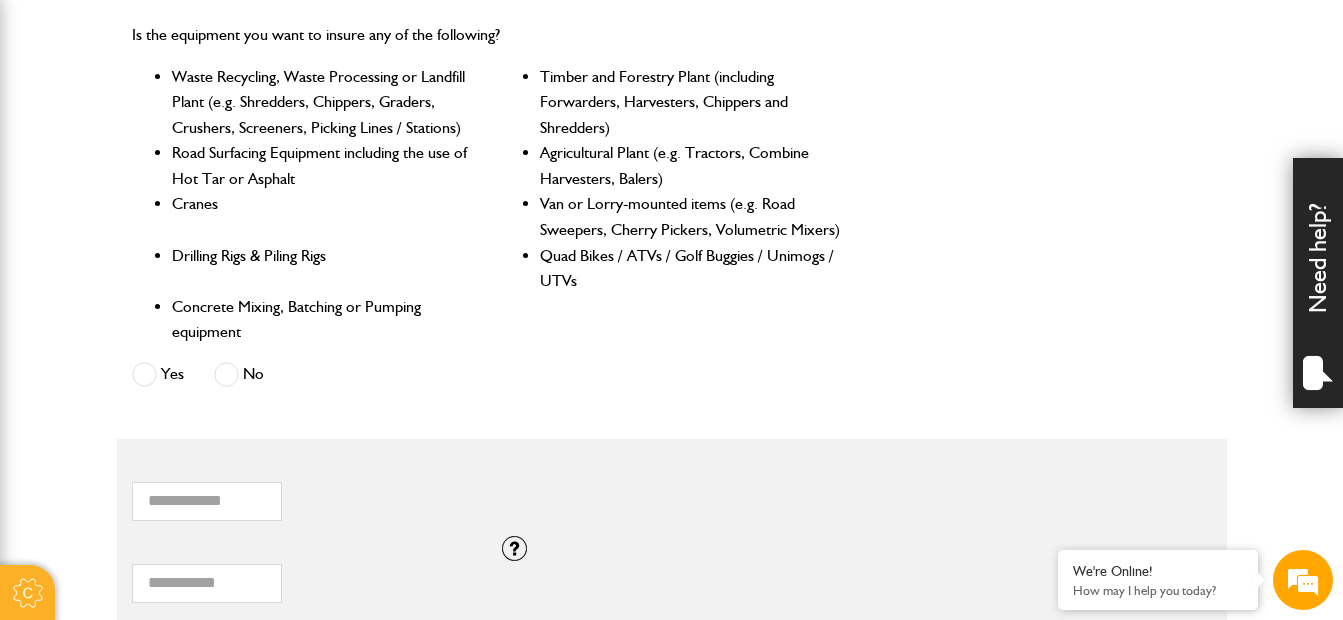 scroll, scrollTop: 1000, scrollLeft: 0, axis: vertical 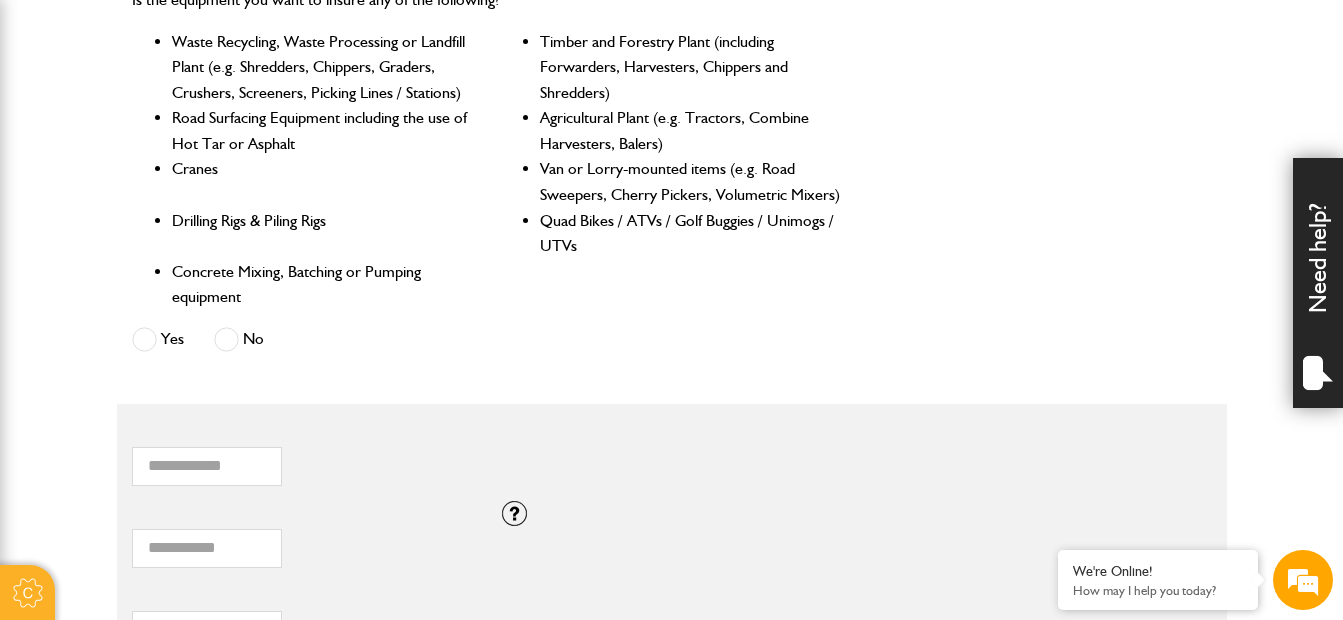 click at bounding box center (226, 339) 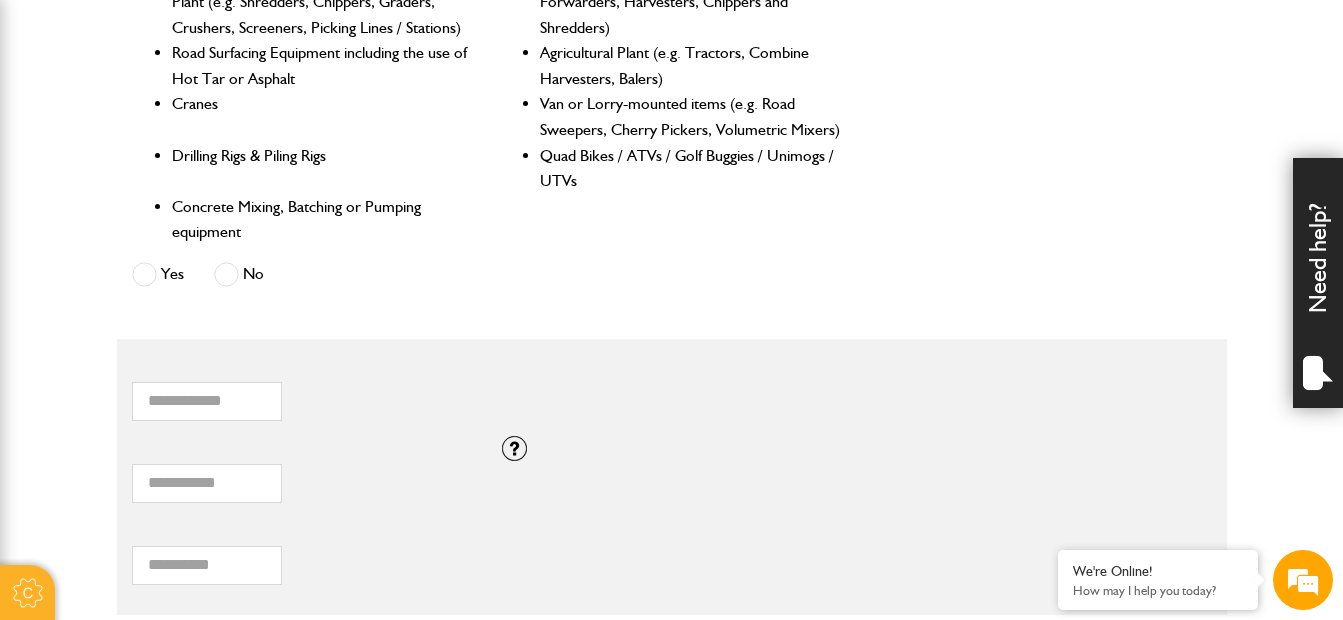 scroll, scrollTop: 1100, scrollLeft: 0, axis: vertical 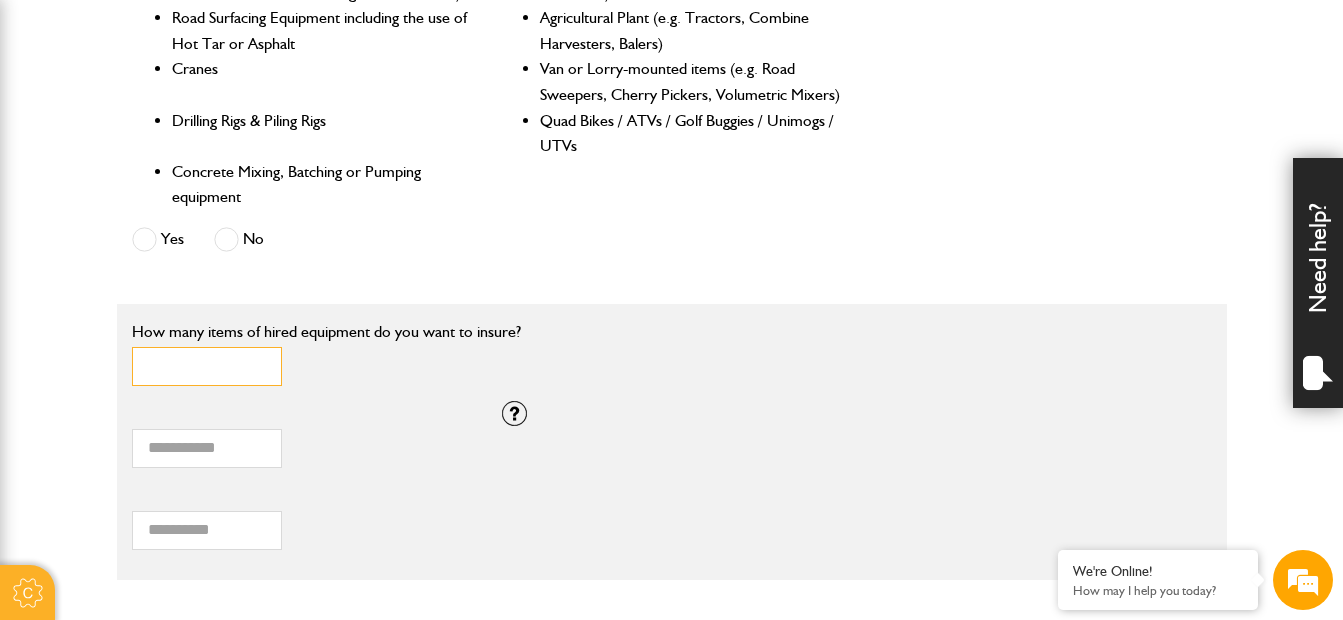click on "*" at bounding box center (207, 366) 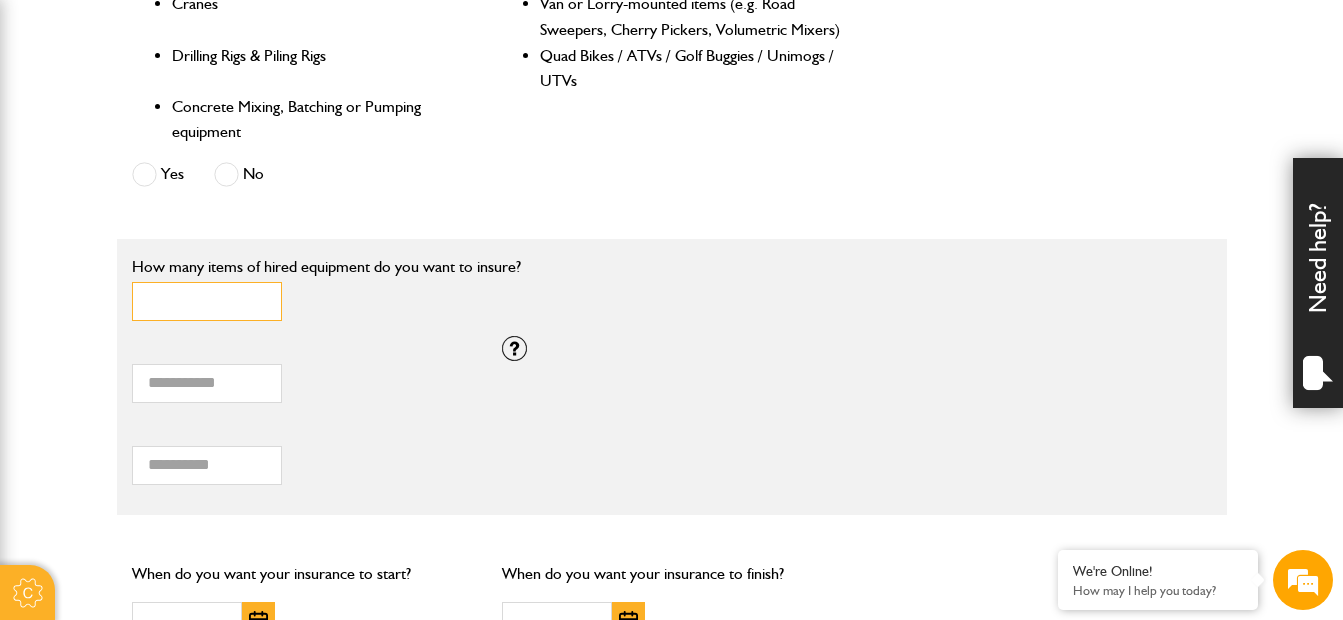 scroll, scrollTop: 1200, scrollLeft: 0, axis: vertical 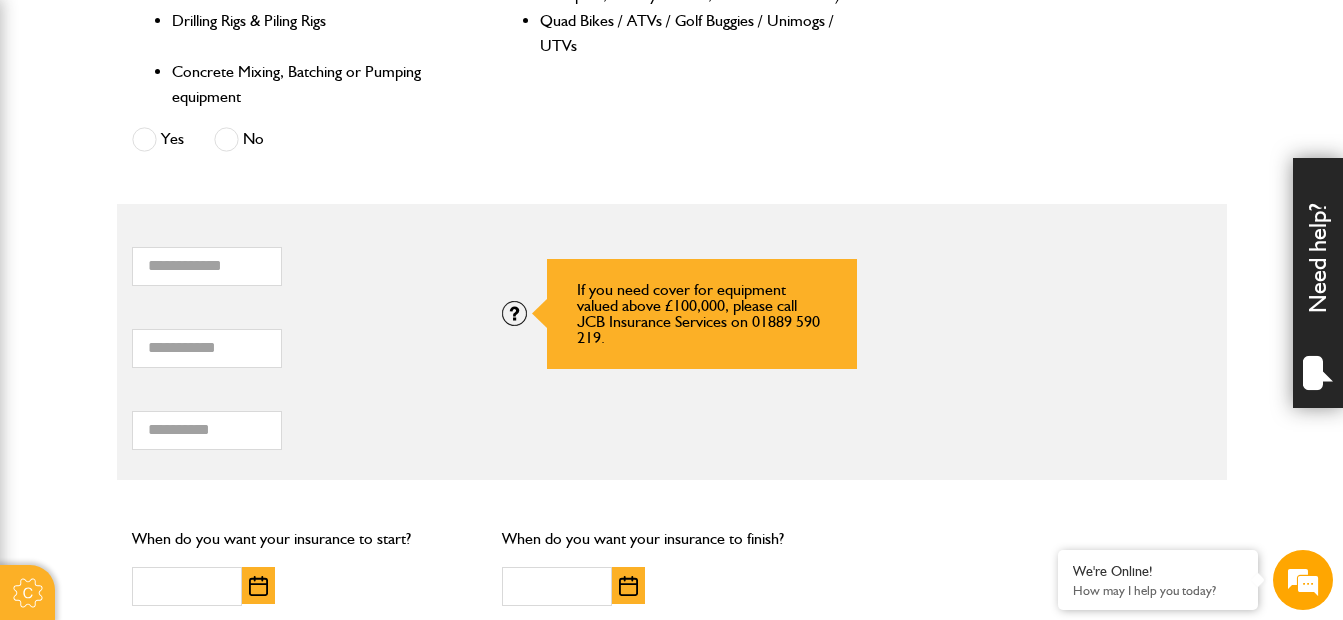 click at bounding box center (514, 313) 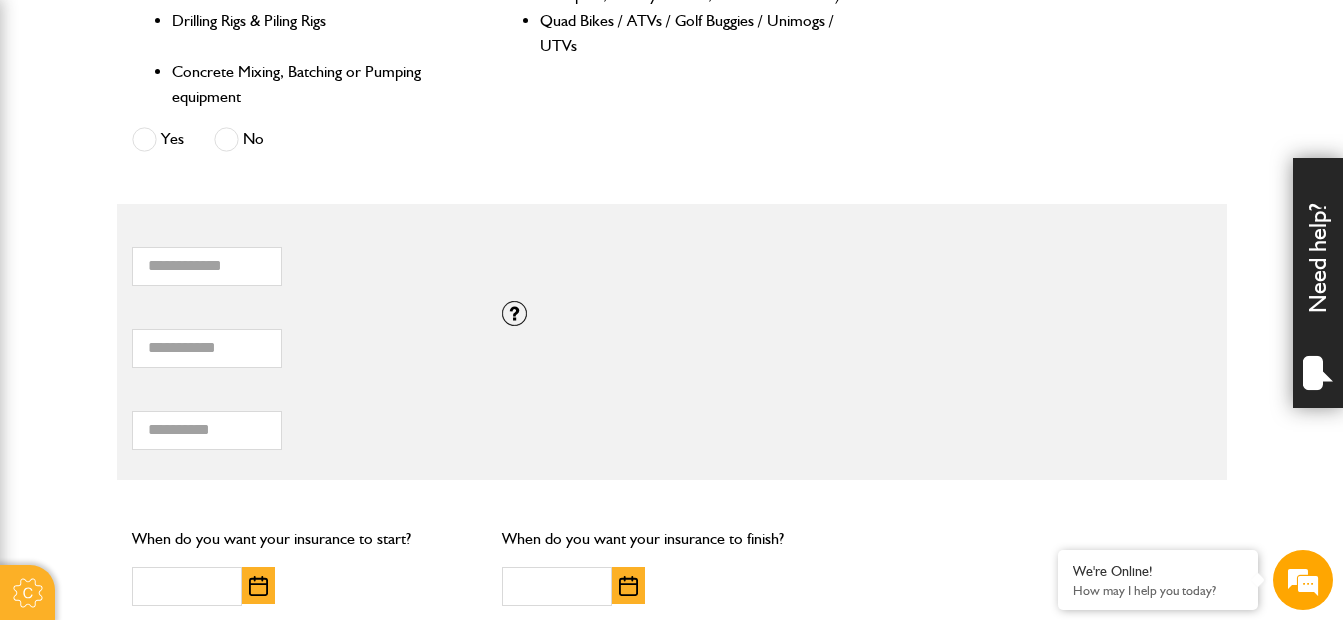 click on "*
Total combined value of equipment (£)
If you need cover for equipment valued above £100,000, please call [COMPANY] on [PHONE]." at bounding box center [672, 342] 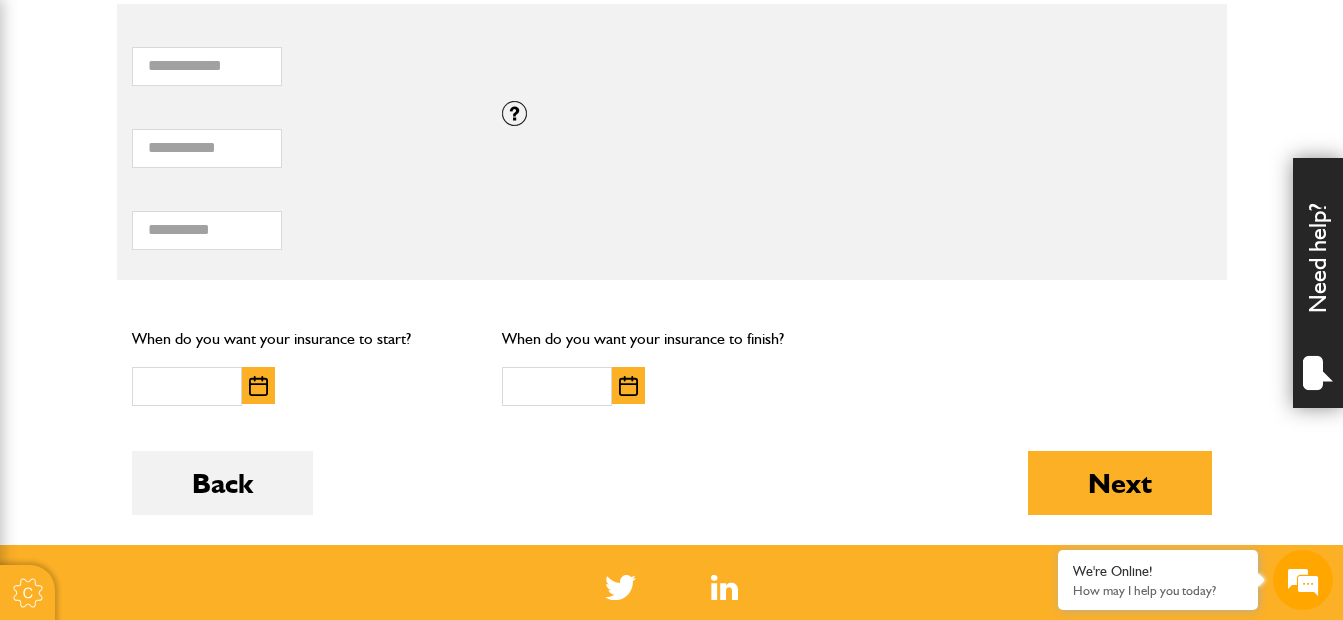 scroll, scrollTop: 1500, scrollLeft: 0, axis: vertical 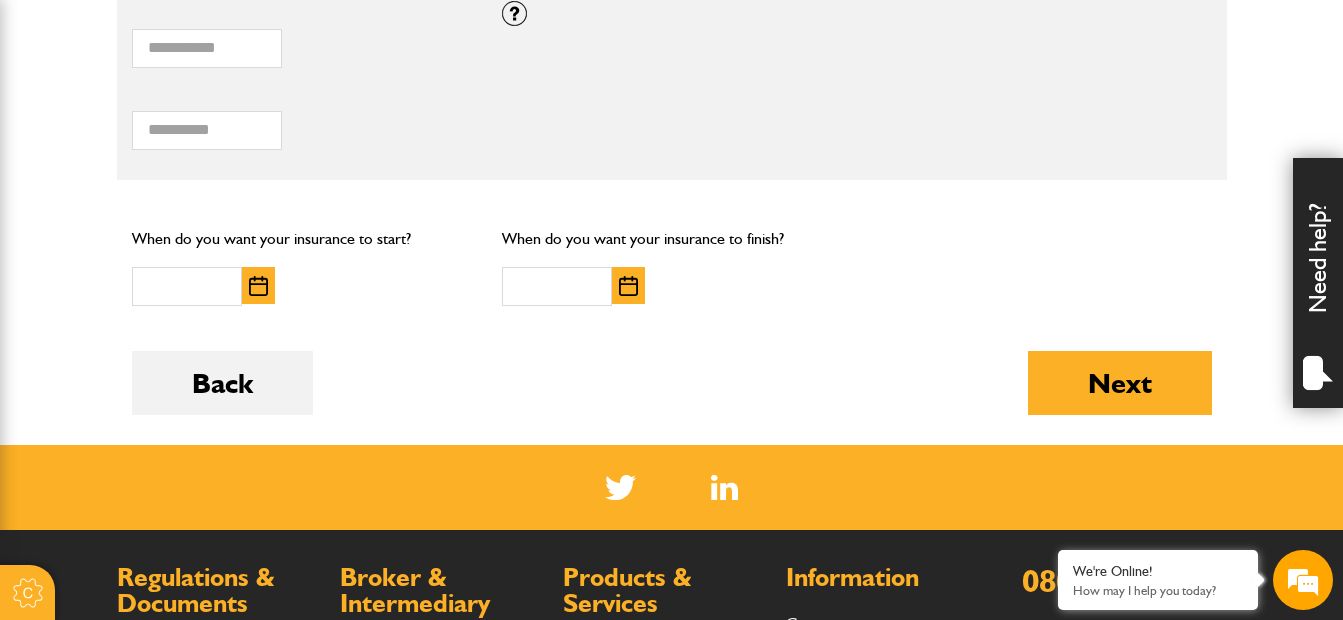 click at bounding box center (258, 286) 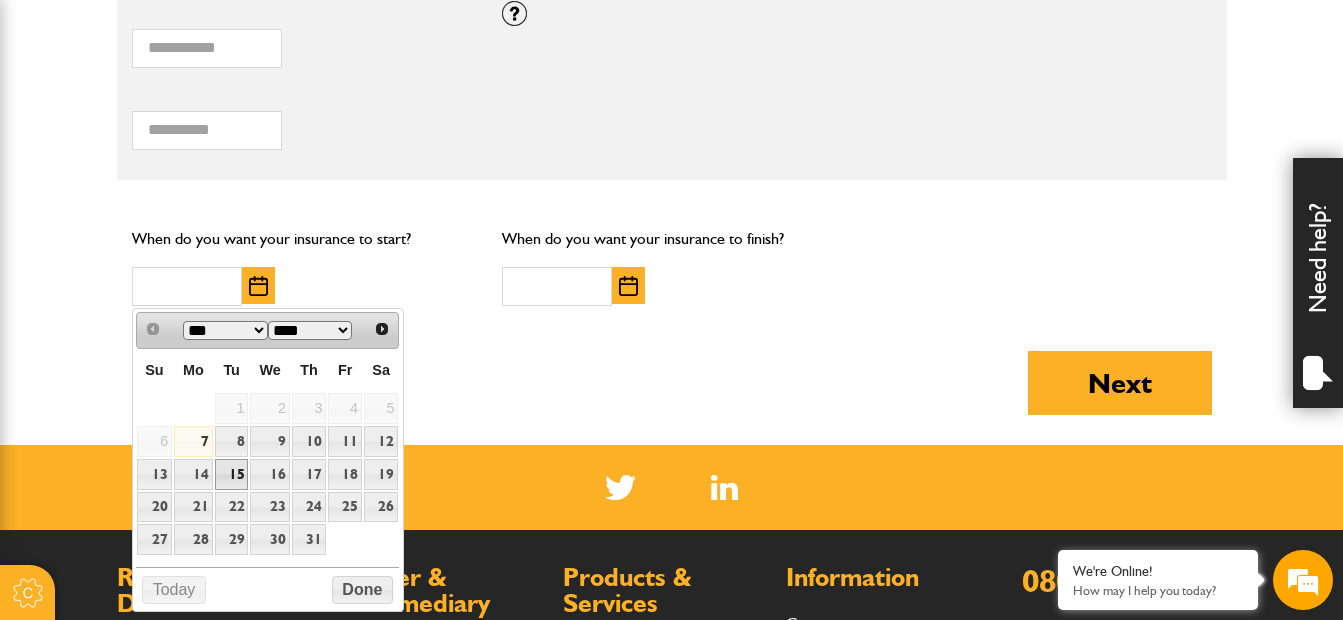 click on "15" at bounding box center (232, 474) 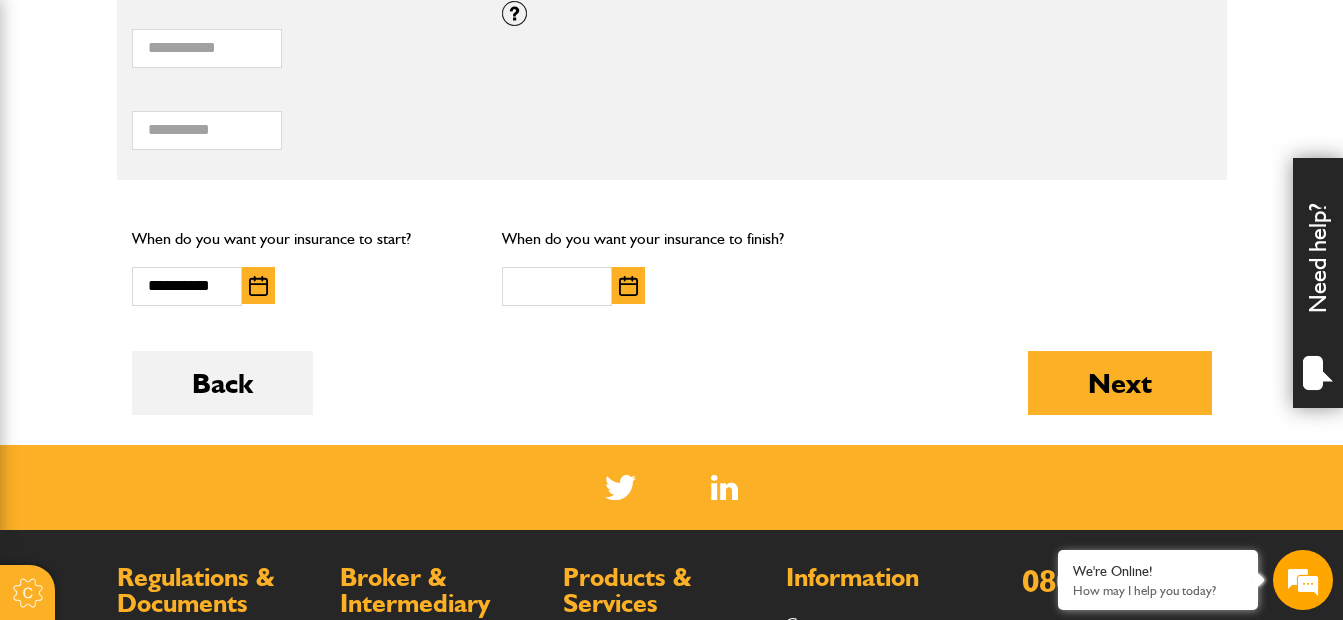 click at bounding box center (628, 286) 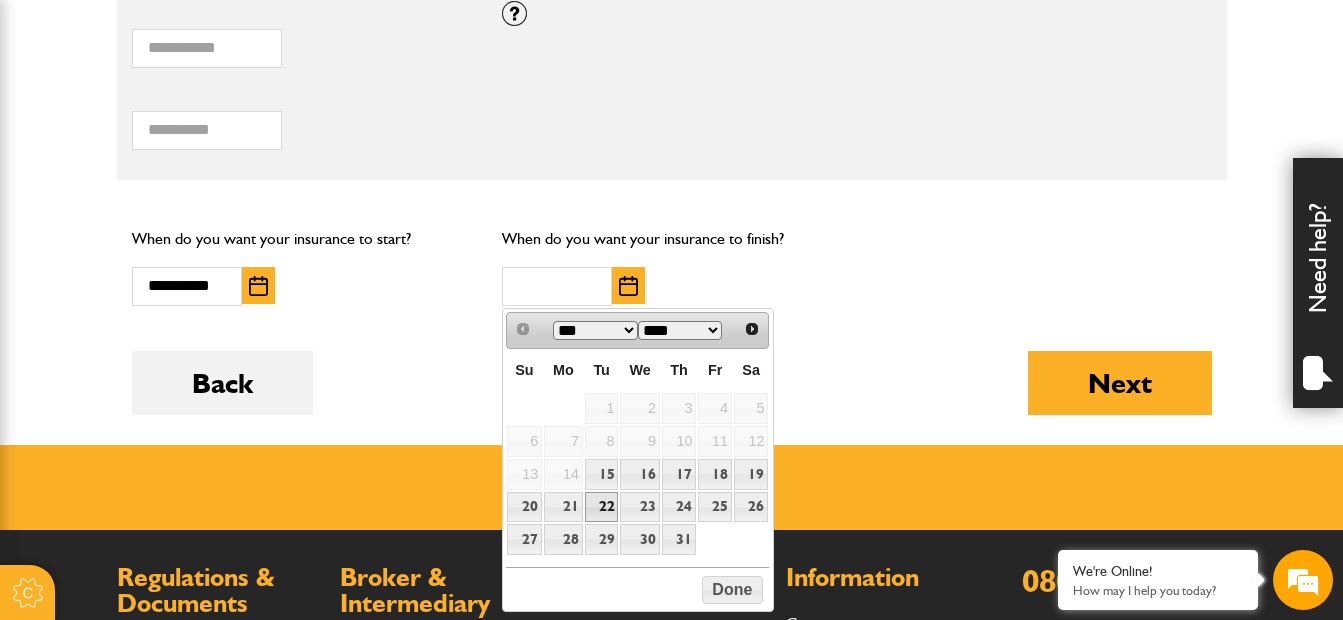 click on "22" at bounding box center (602, 507) 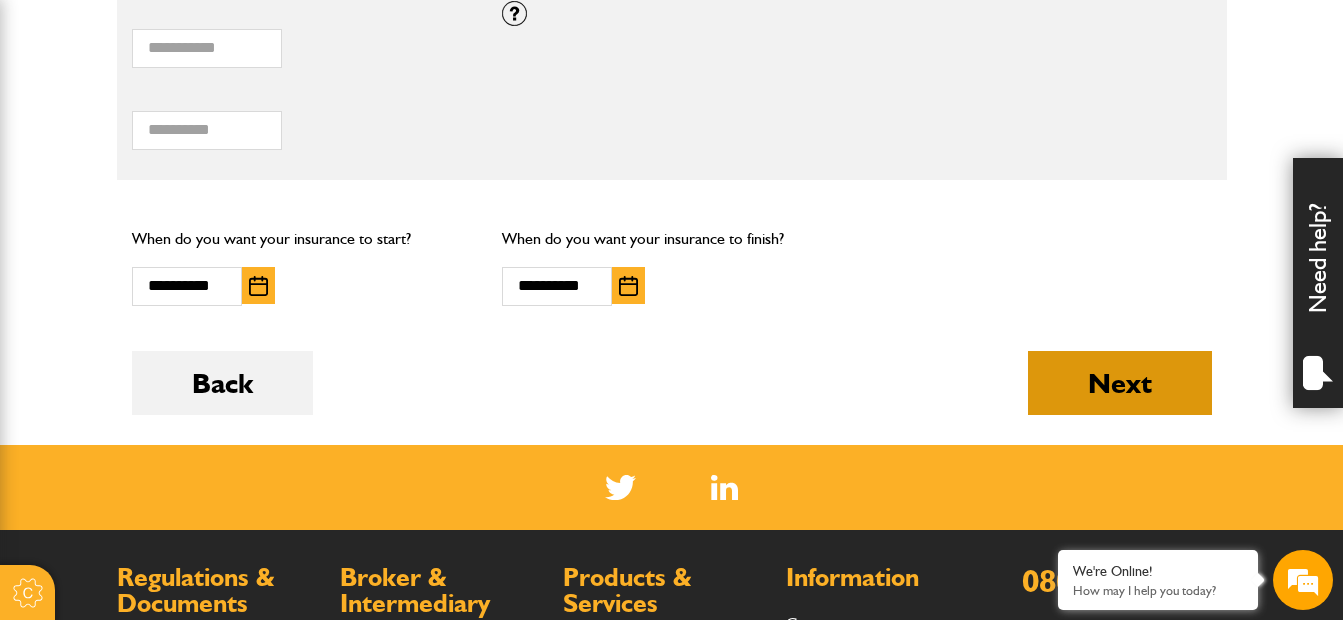 click on "Next" at bounding box center [1120, 383] 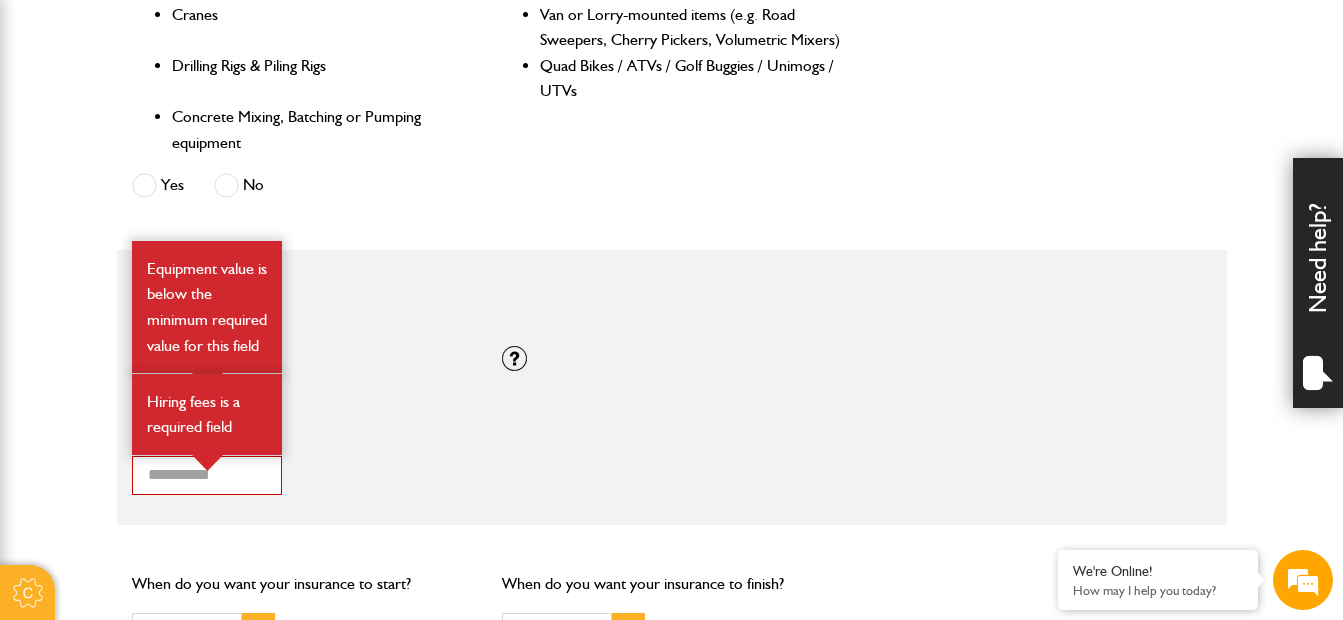 scroll, scrollTop: 1300, scrollLeft: 0, axis: vertical 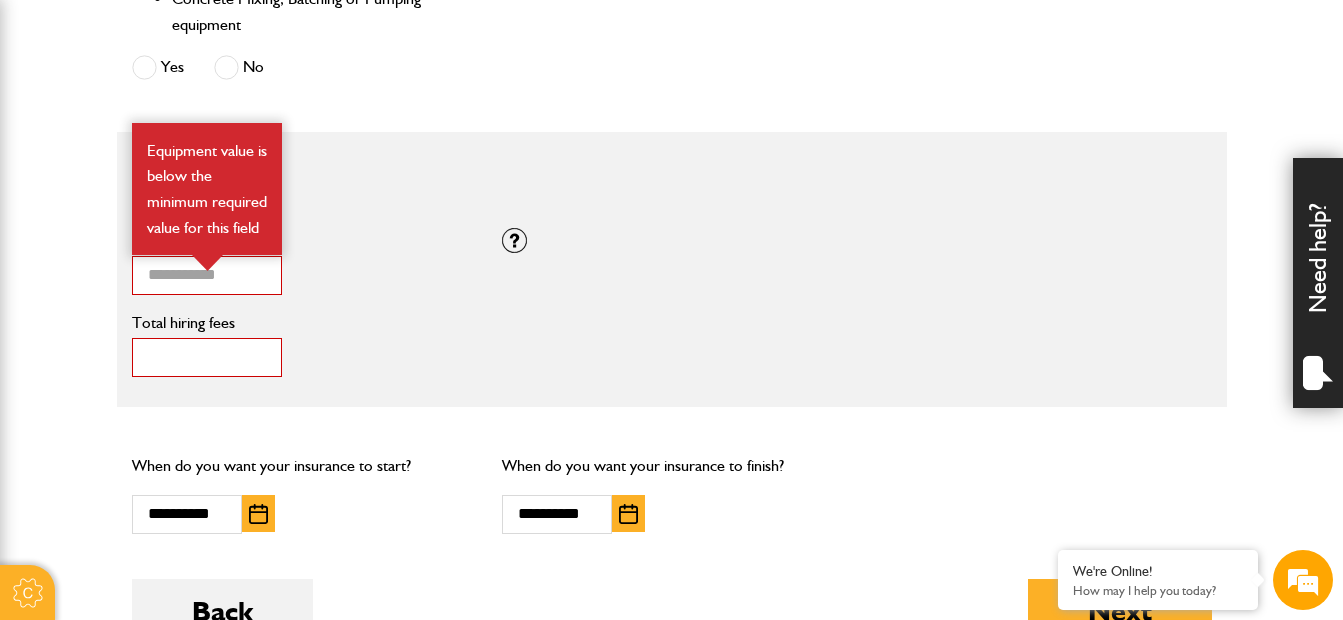 click on "*" at bounding box center (207, 357) 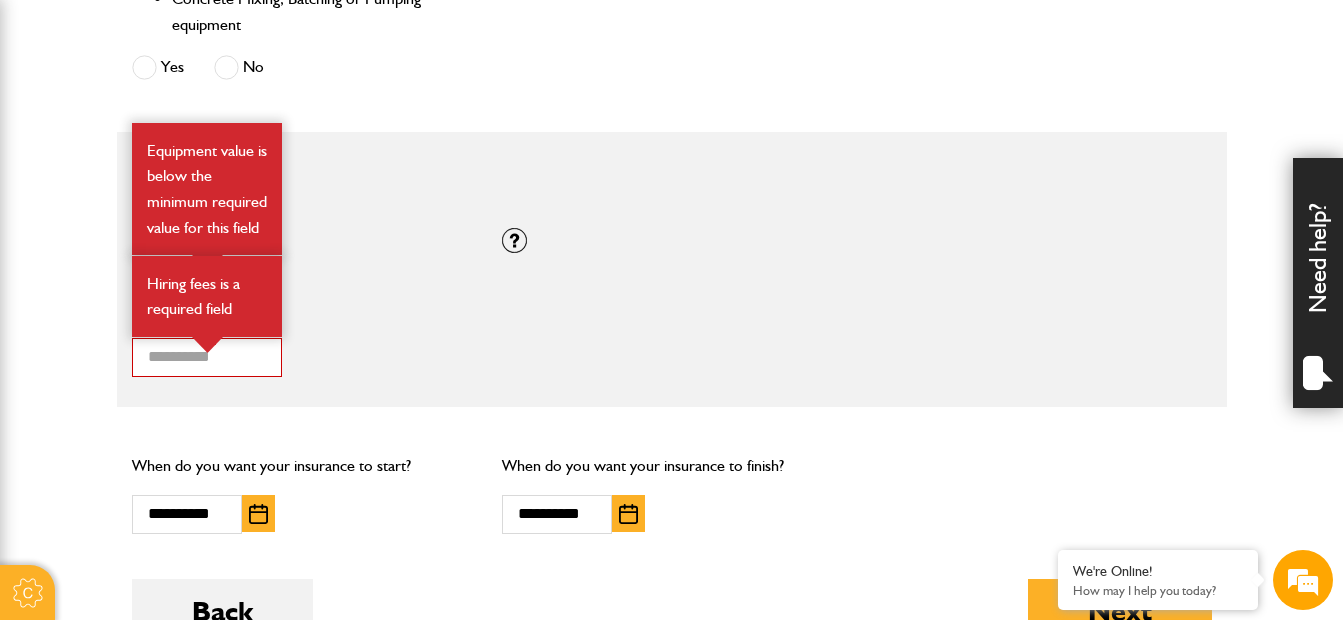 click on "Cookie Options You can control which cookies we use with the form below. Please see our  cookie policy  for more information. Allow all Essential These cookies are needed for essential functions. They can't be switched off and they don't store any of your information. Analytics These cookies gather anonymous usage information and they don't store any of your information. Switching off these cookies will mean we can't gather information to improve your experience of using our site. Functional These cookies enable basic functionality. Switching off these cookies will mean that areas of our website can't work properly. Advertising These cookies help us to learn what you're interested in so we can show you relevant adverts. Switching off these cookies will mean we can't show you any personalised adverts. Personalisation These cookies help us to learn what you're interested in so we can show you relevant content while you use our site. Save preferences
Broker Login" at bounding box center (671, -79) 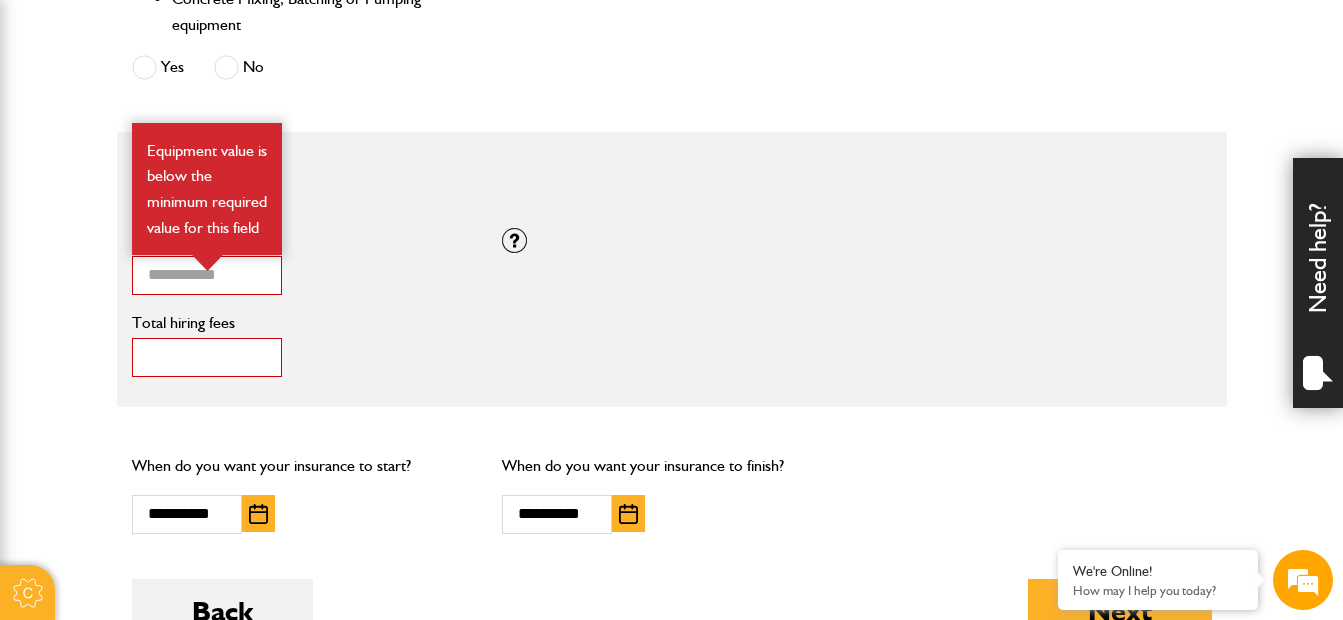 click on "*" at bounding box center [207, 357] 